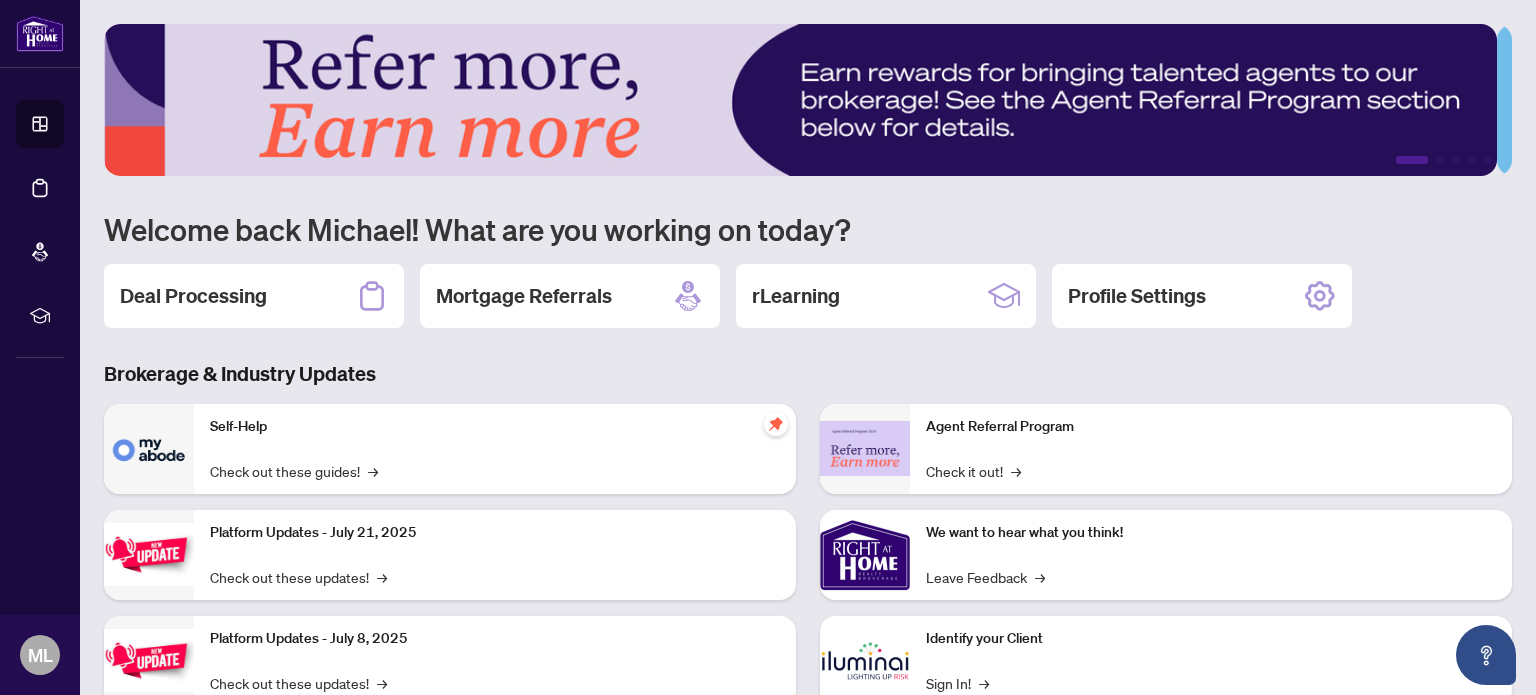 scroll, scrollTop: 0, scrollLeft: 0, axis: both 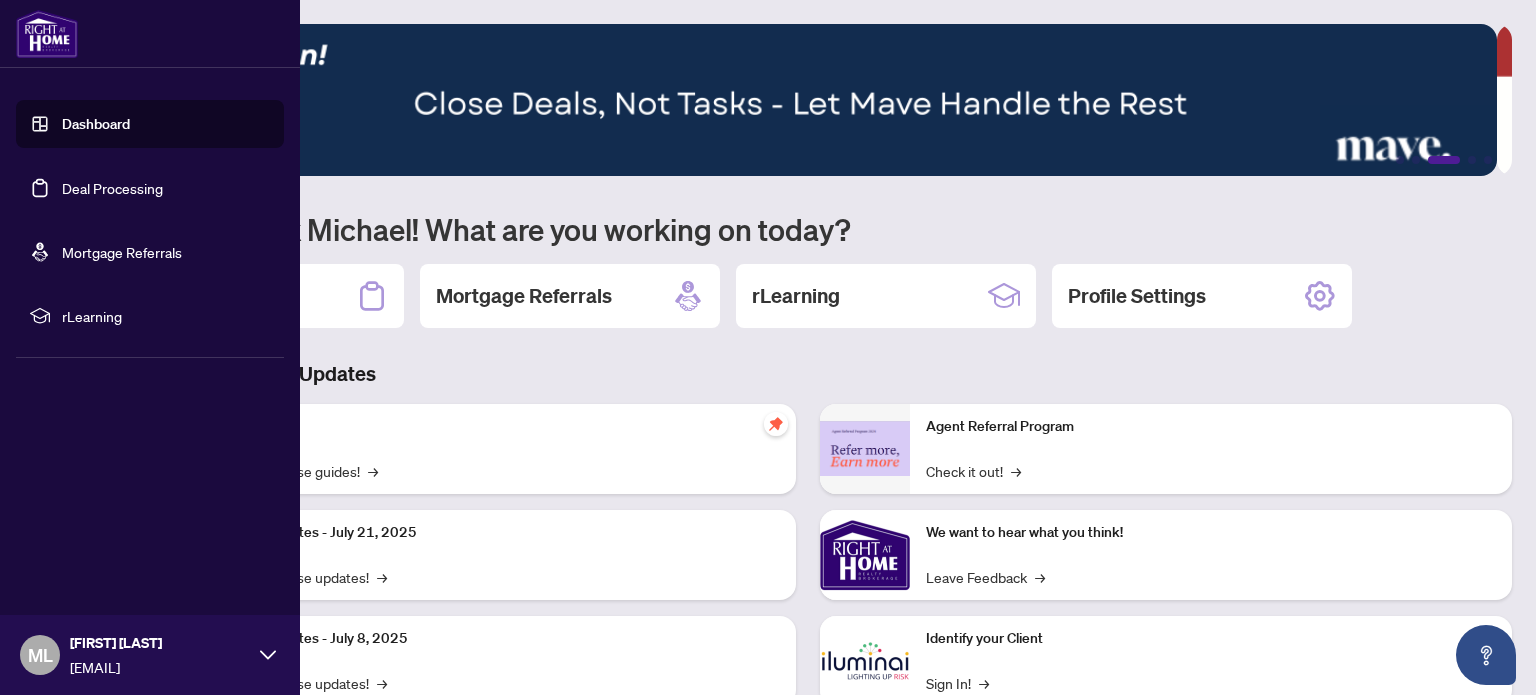 click on "Deal Processing" at bounding box center (112, 188) 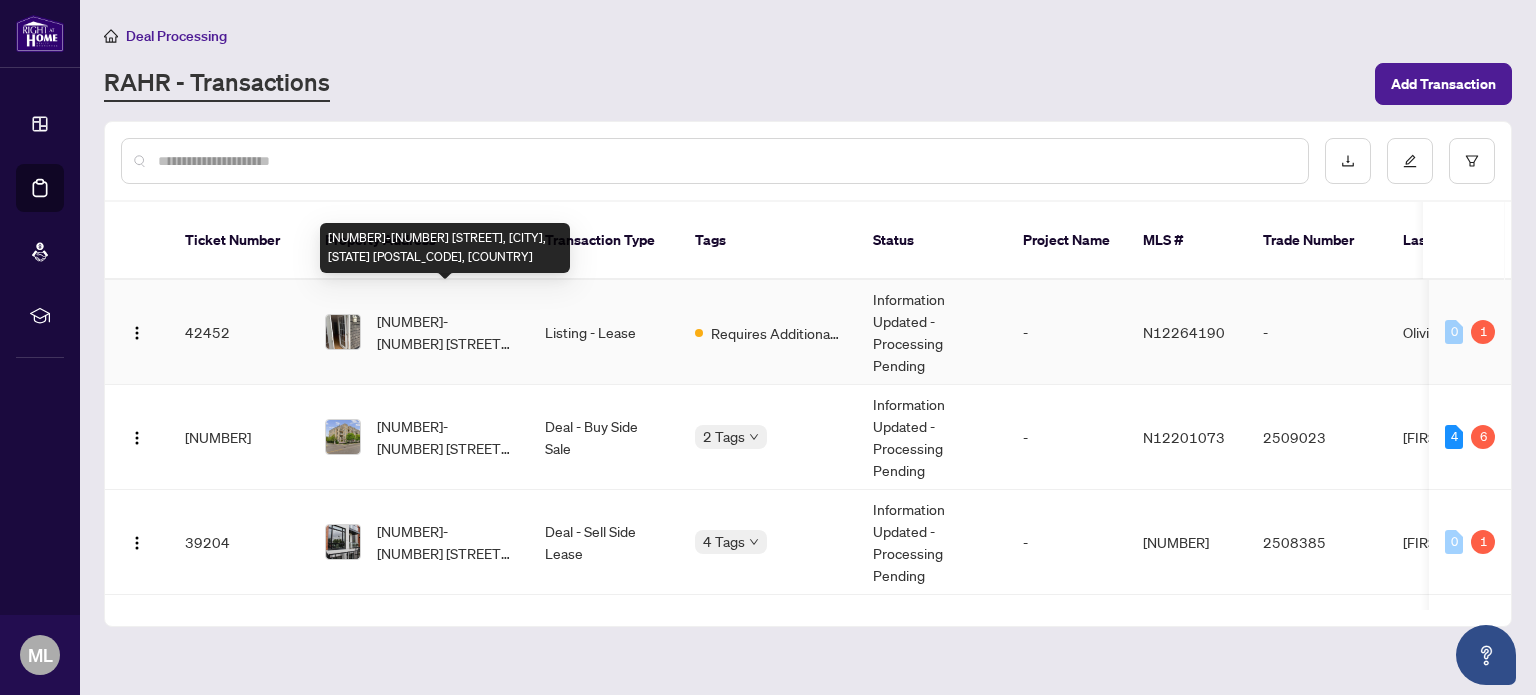 click on "[NUMBER]-[NUMBER] [STREET], [CITY], [STATE] [POSTAL_CODE], [COUNTRY]" at bounding box center [445, 332] 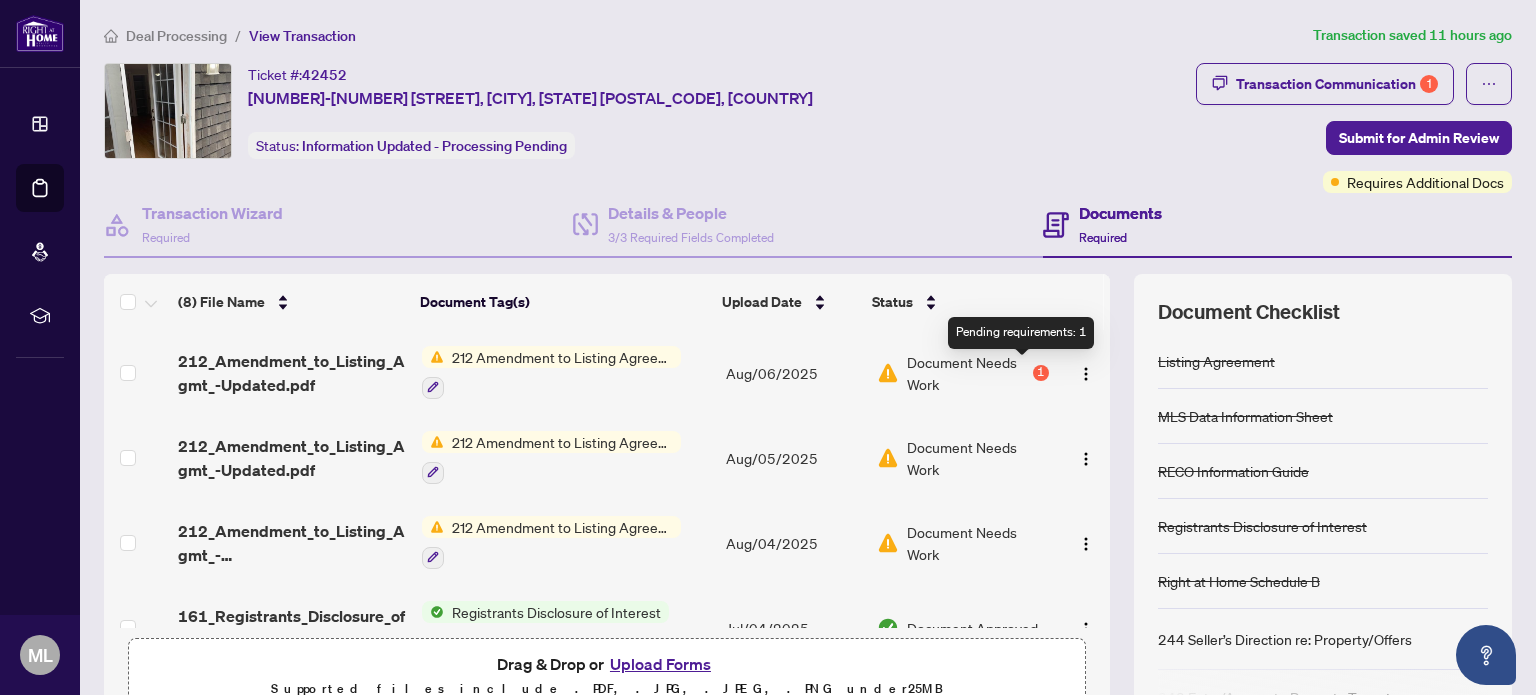 click on "1" at bounding box center (1041, 373) 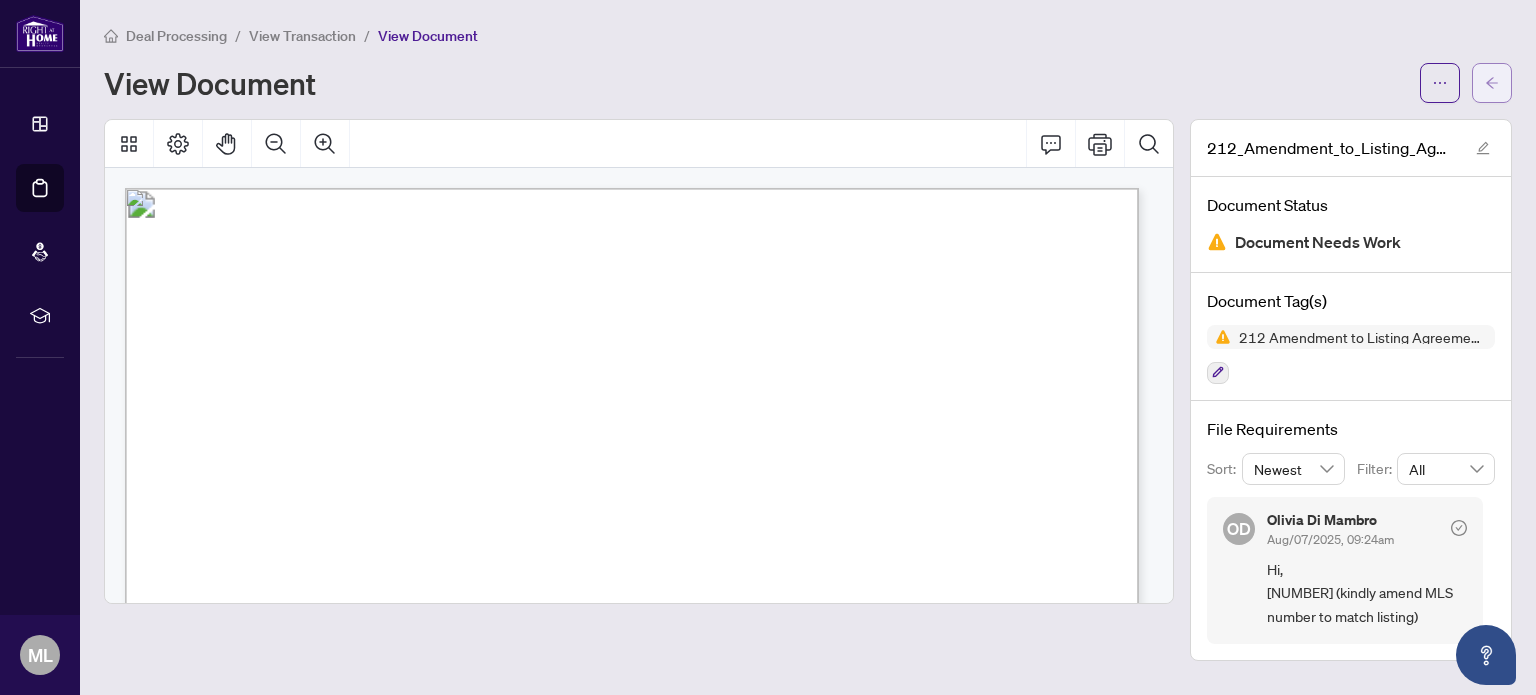 click at bounding box center (1492, 83) 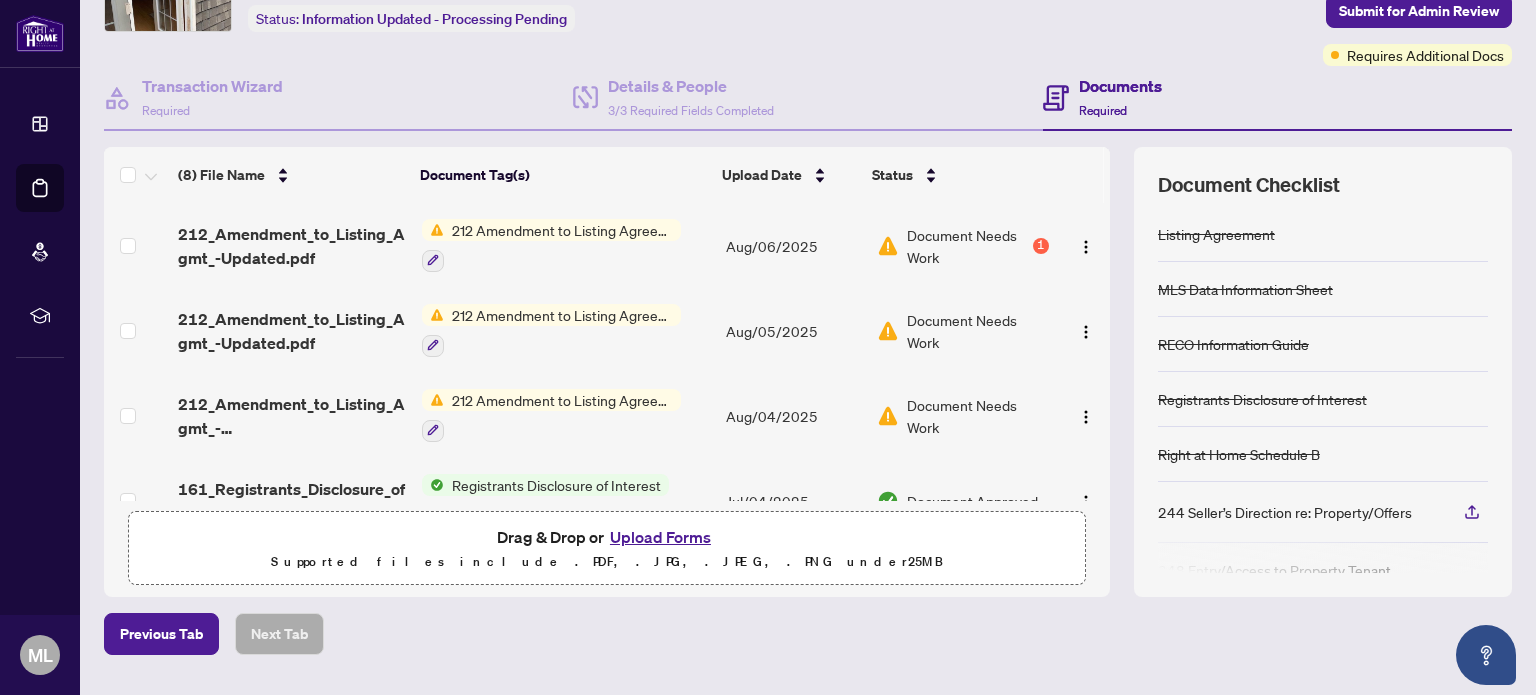 scroll, scrollTop: 153, scrollLeft: 0, axis: vertical 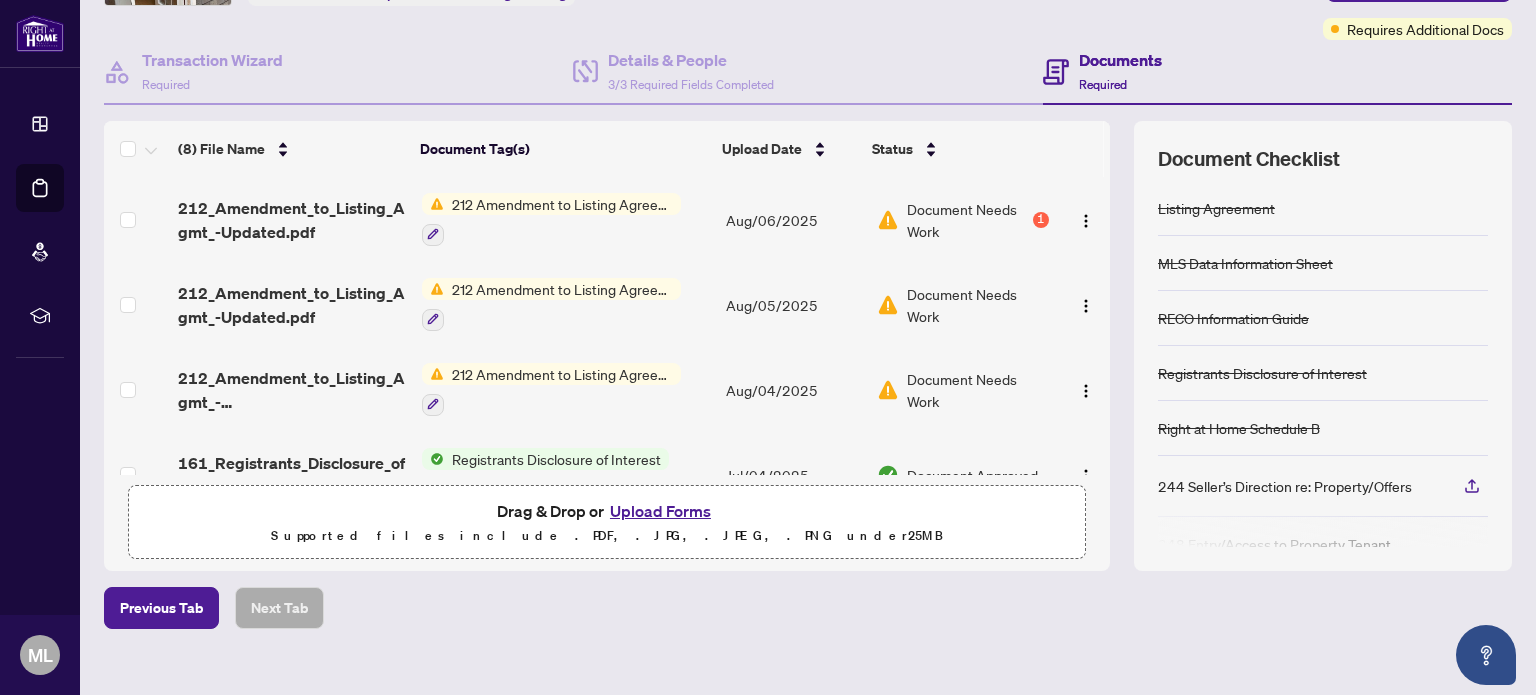 click on "Upload Forms" at bounding box center (660, 511) 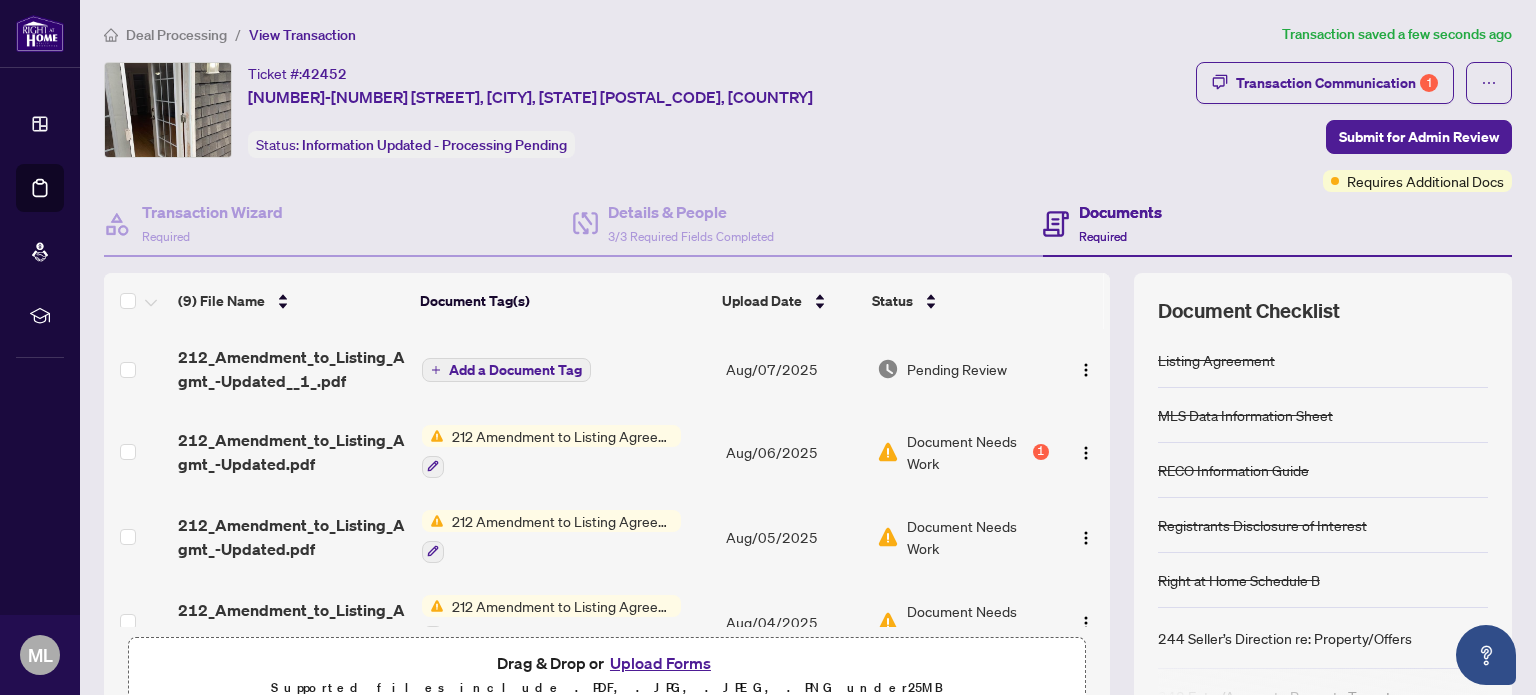 scroll, scrollTop: 0, scrollLeft: 0, axis: both 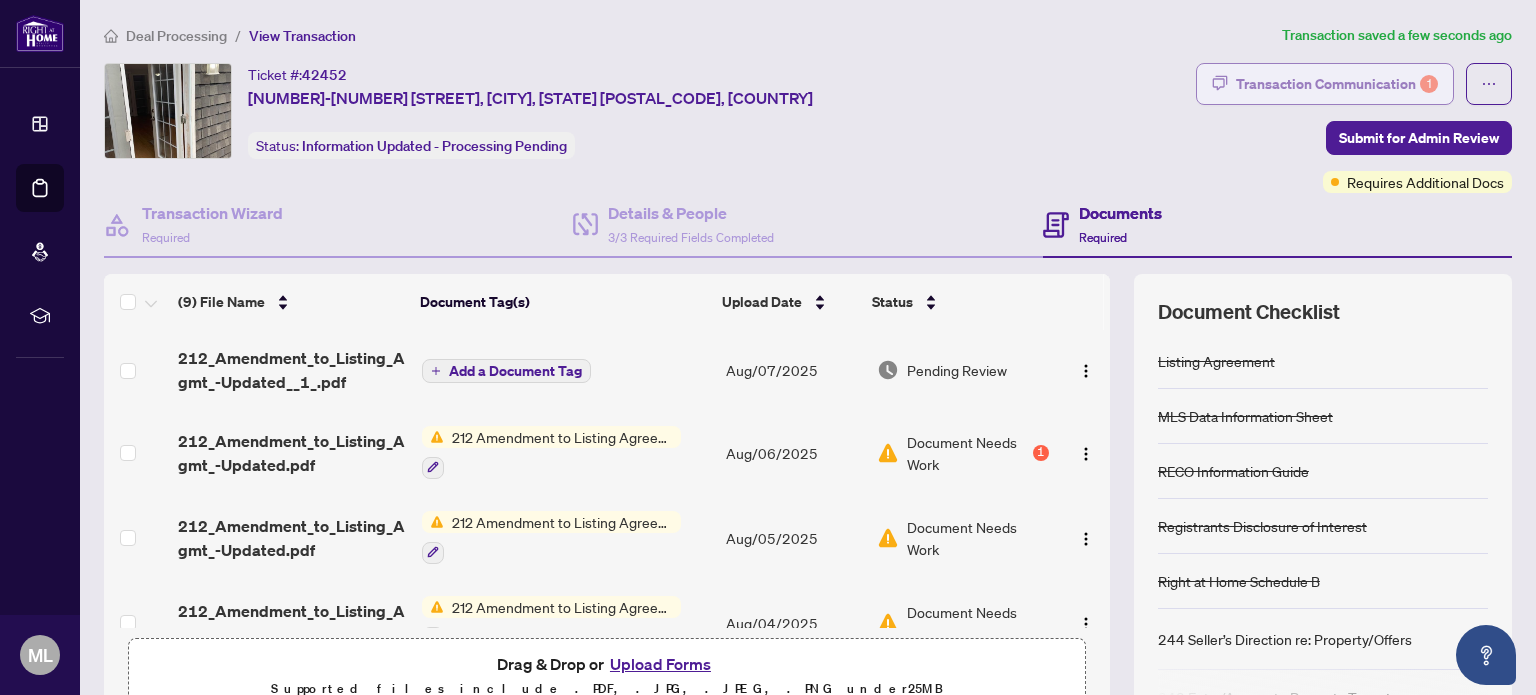 click on "Transaction Communication 1" at bounding box center (1337, 84) 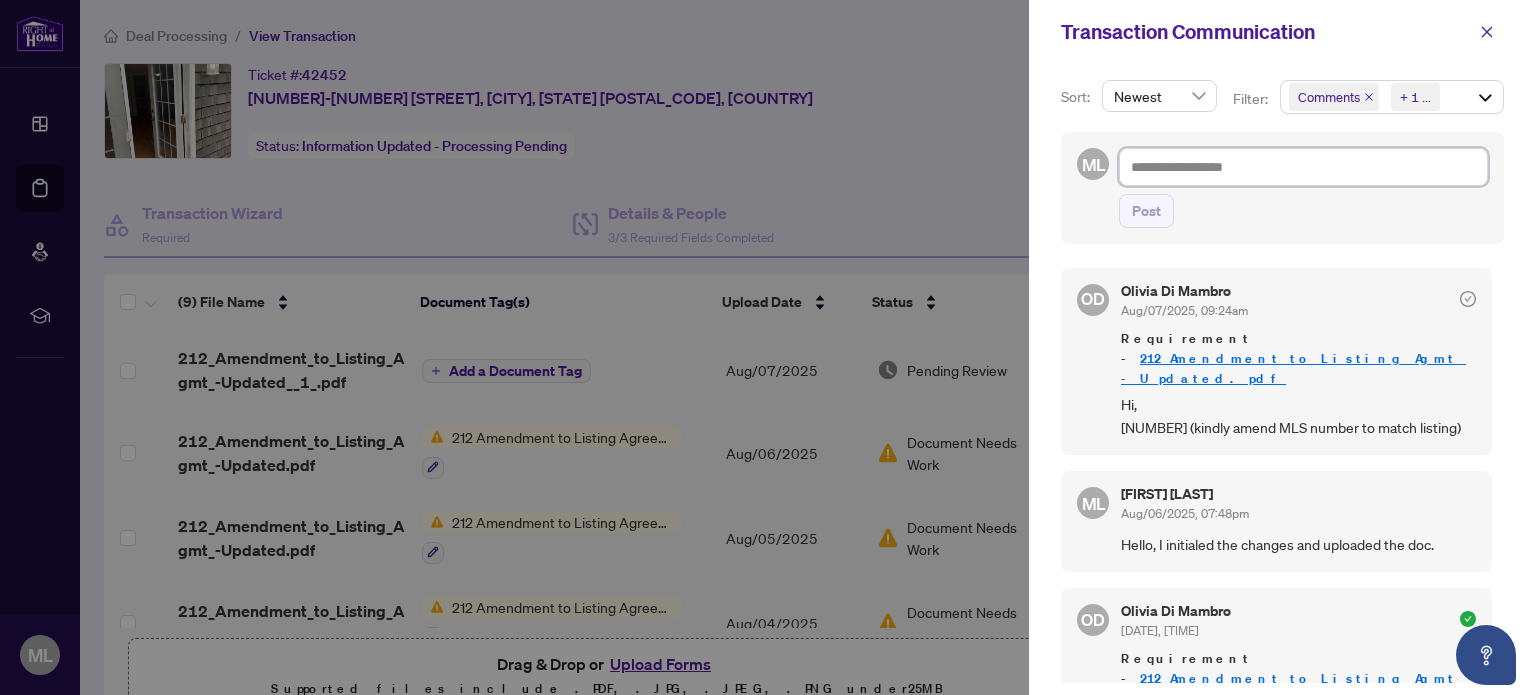 click at bounding box center [1303, 167] 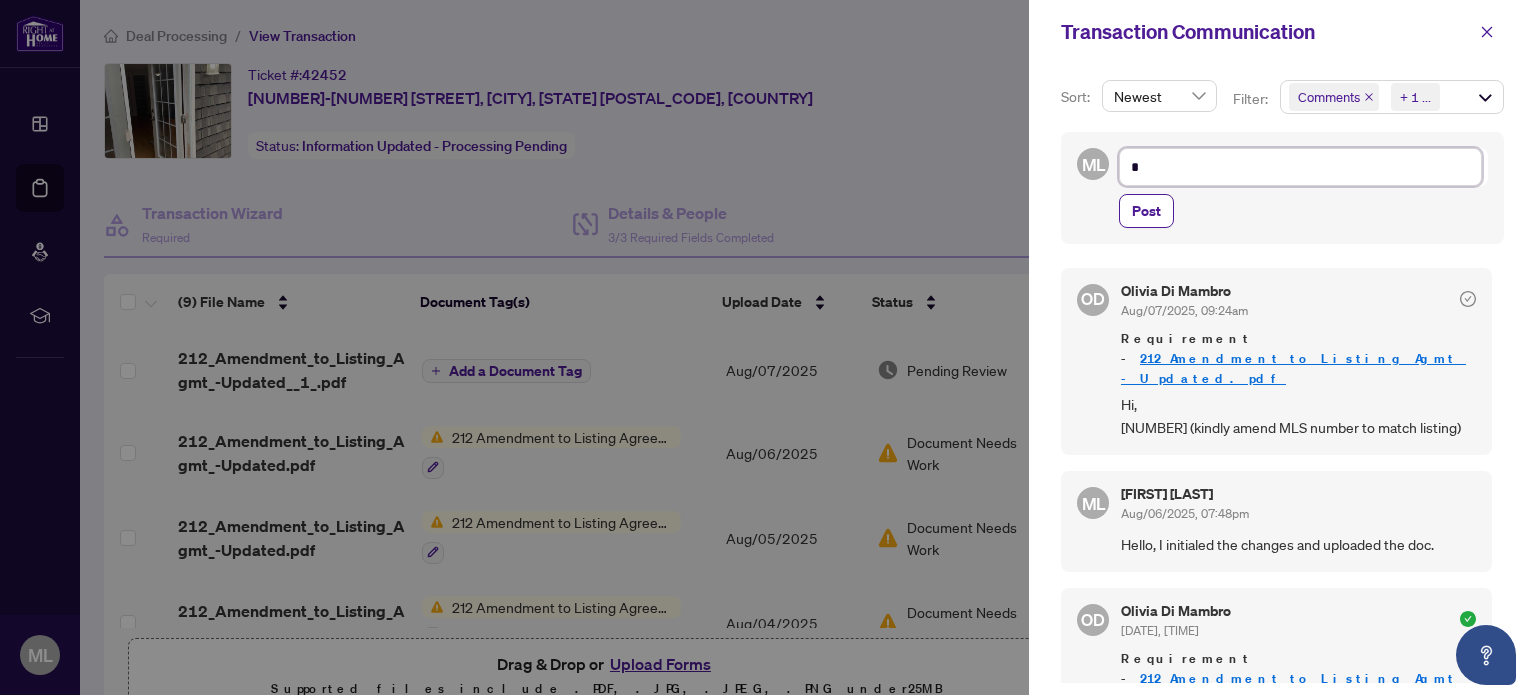 type on "**" 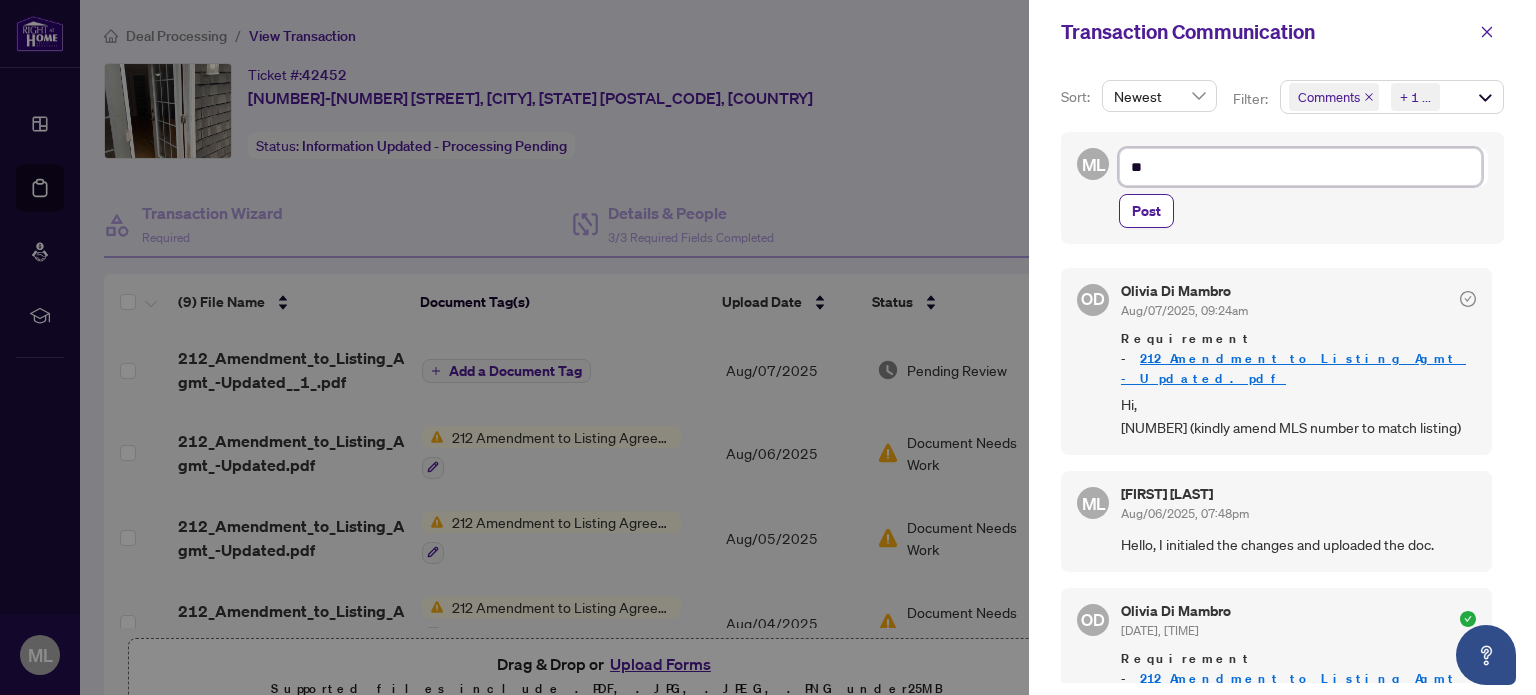 type on "***" 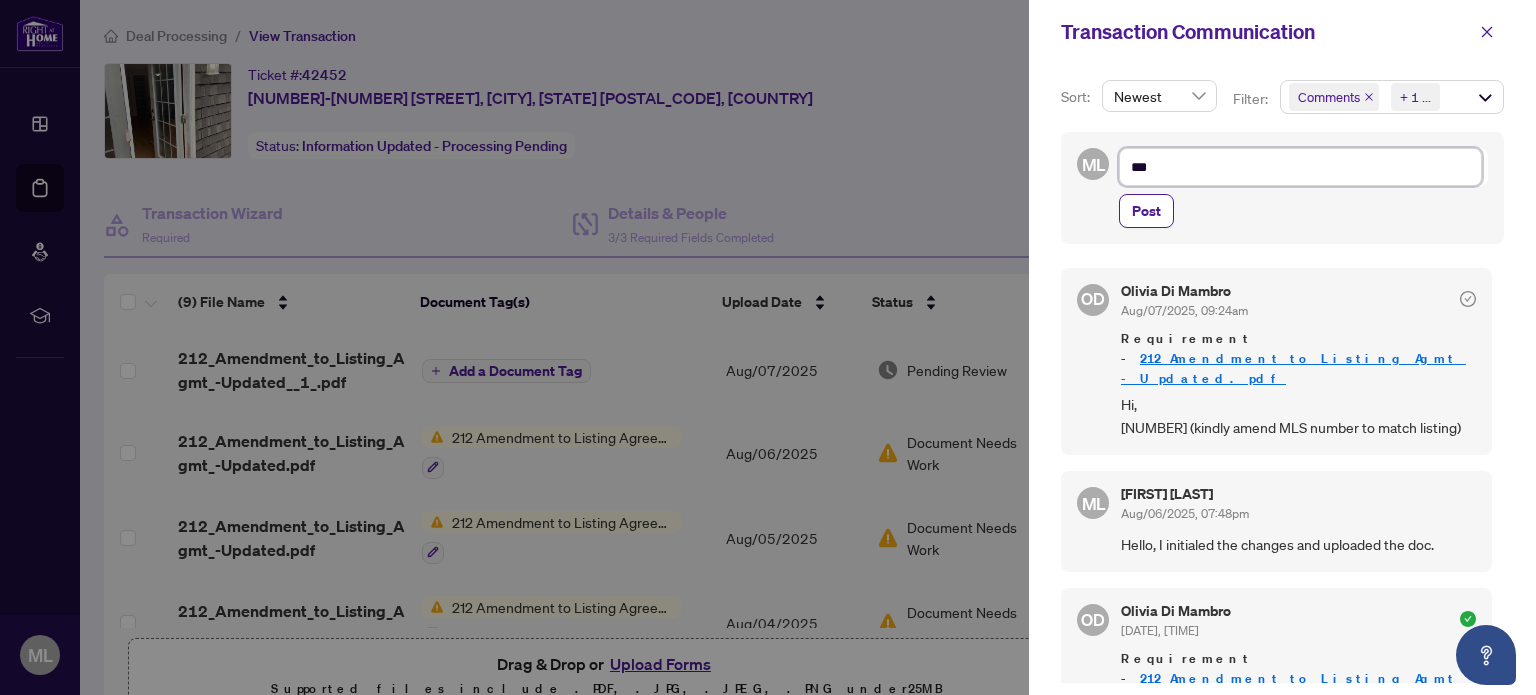type on "****" 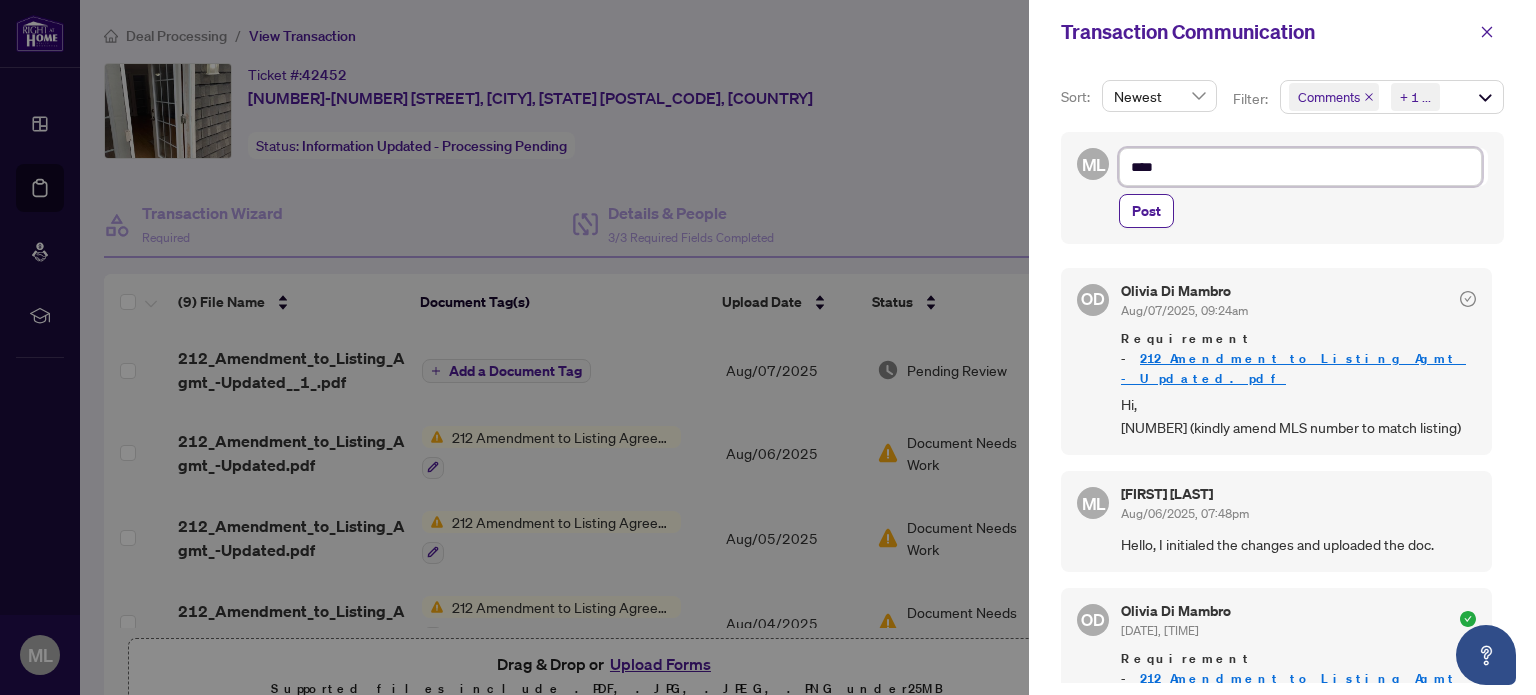 type on "*****" 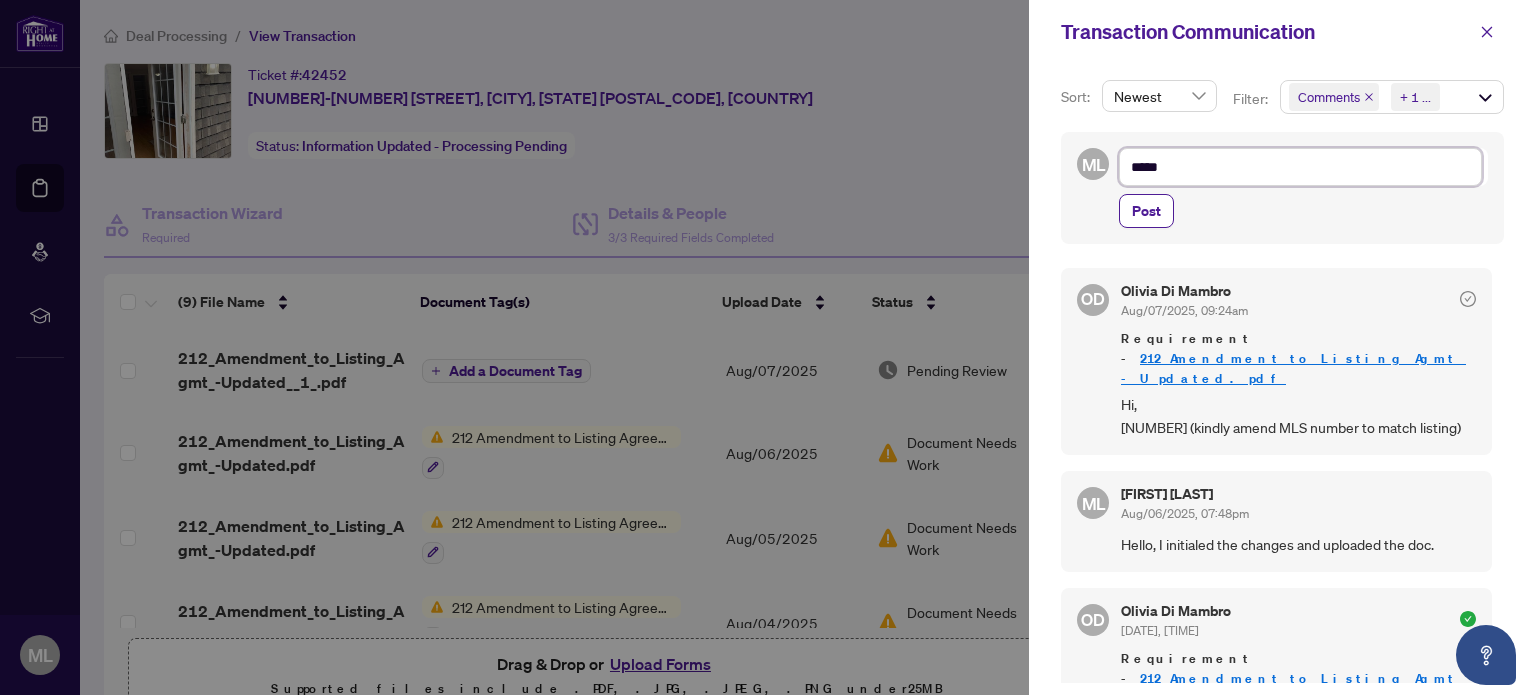 type on "******" 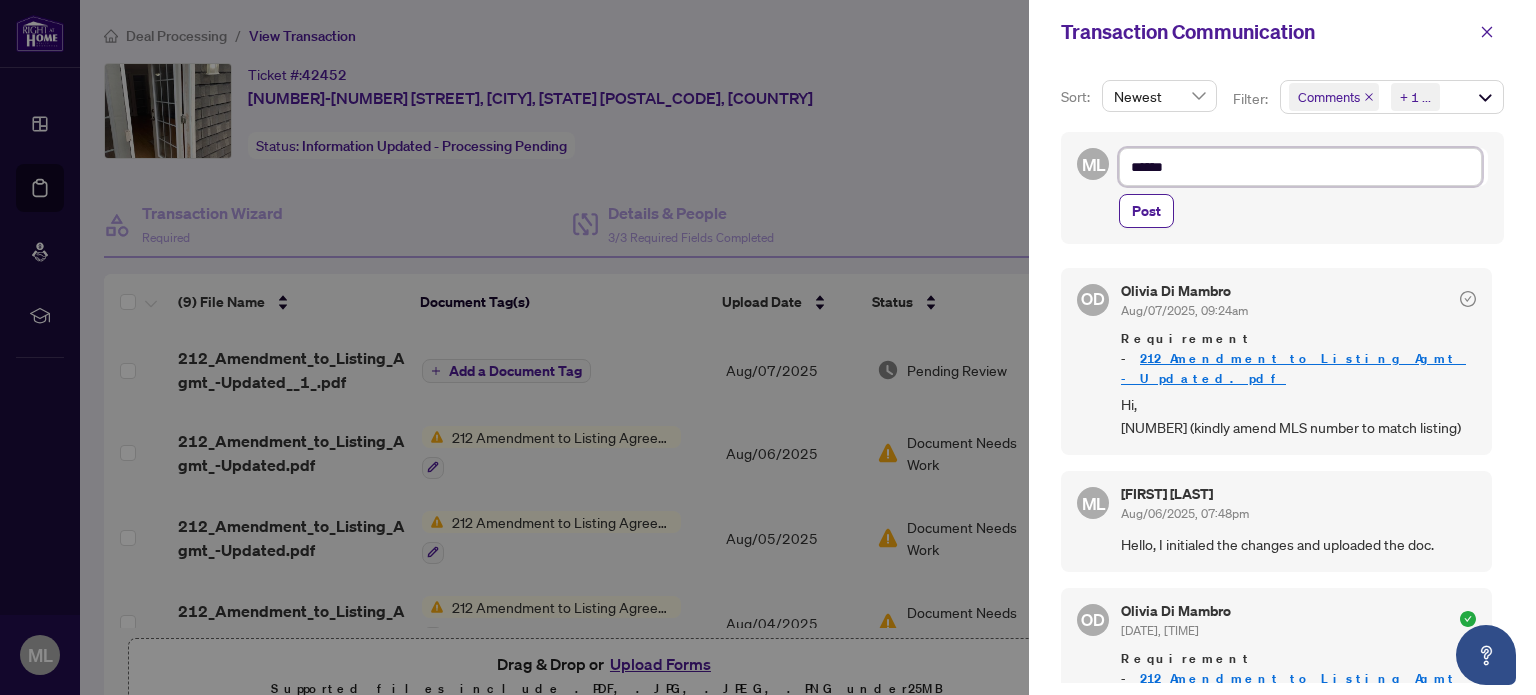 type on "******" 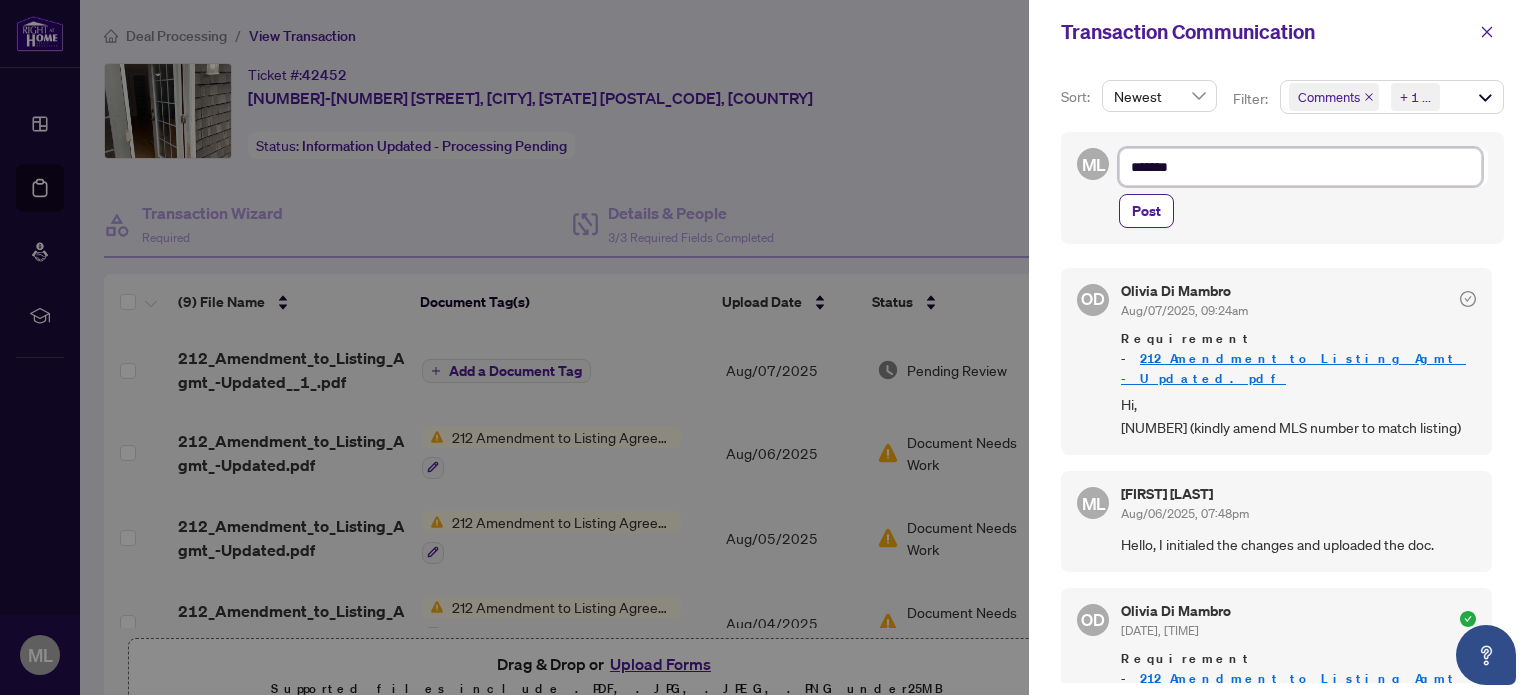 type on "********" 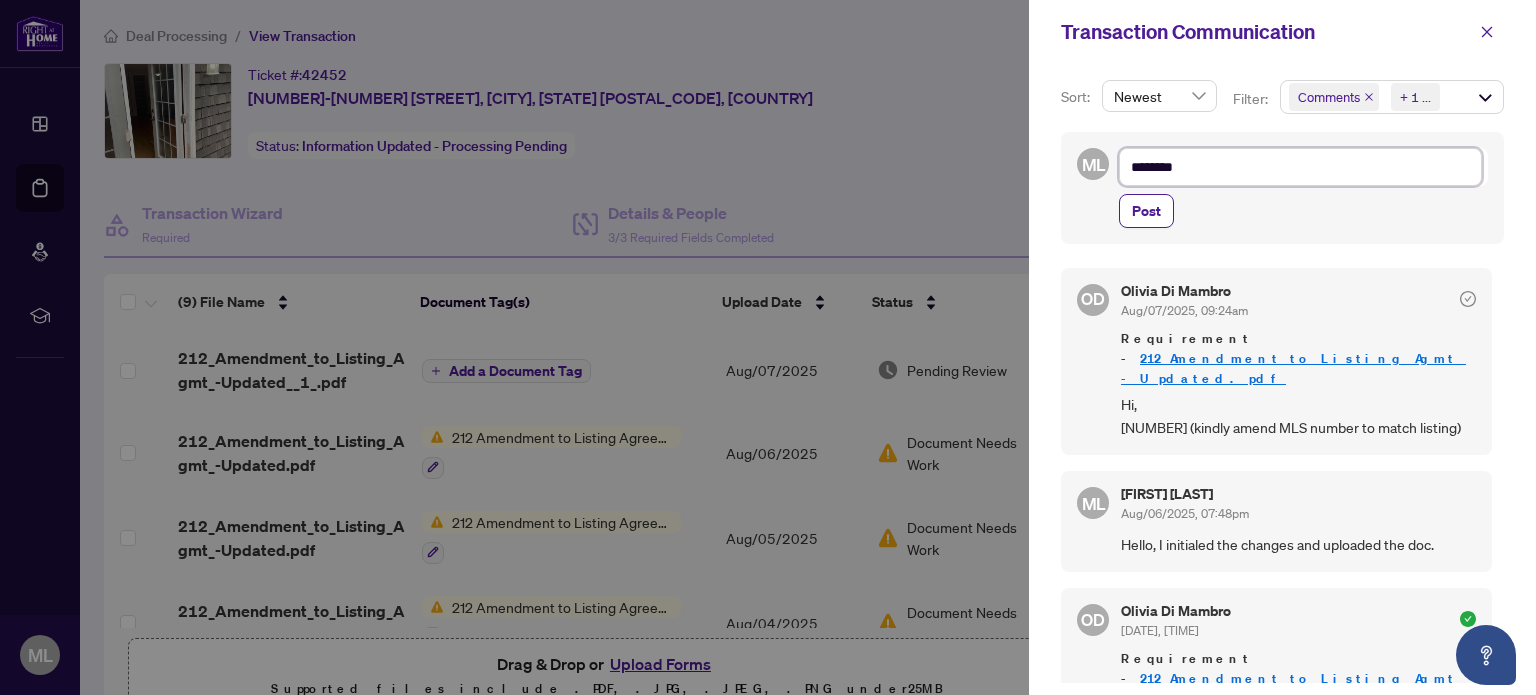 type on "*********" 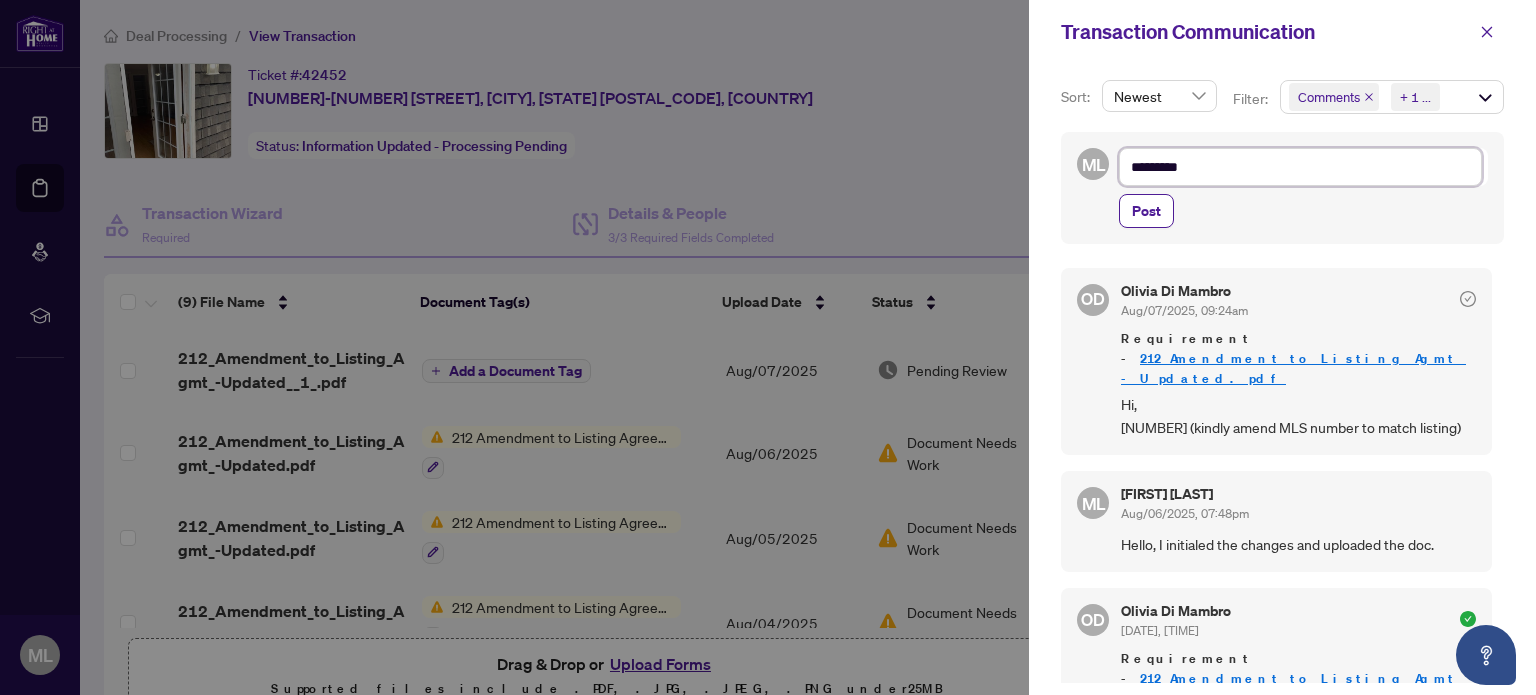 type on "**********" 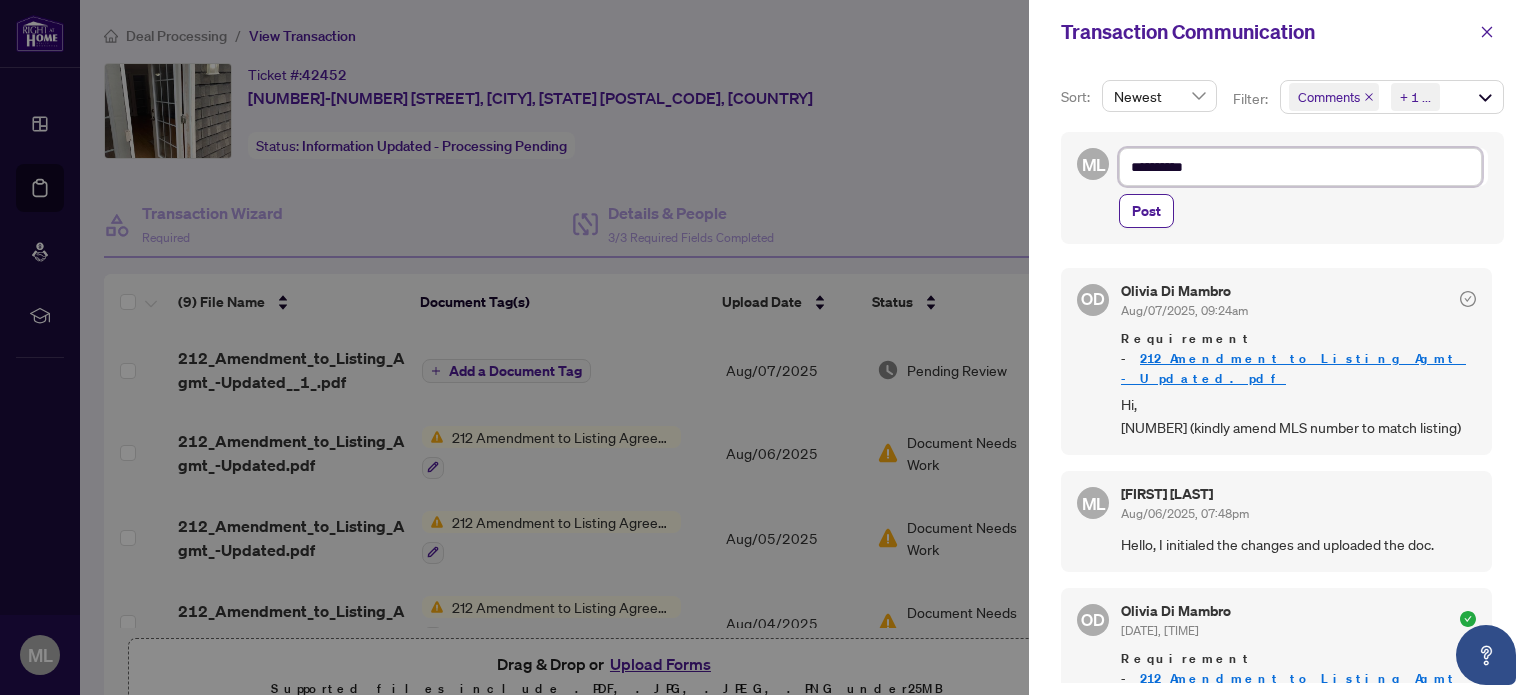 type on "**********" 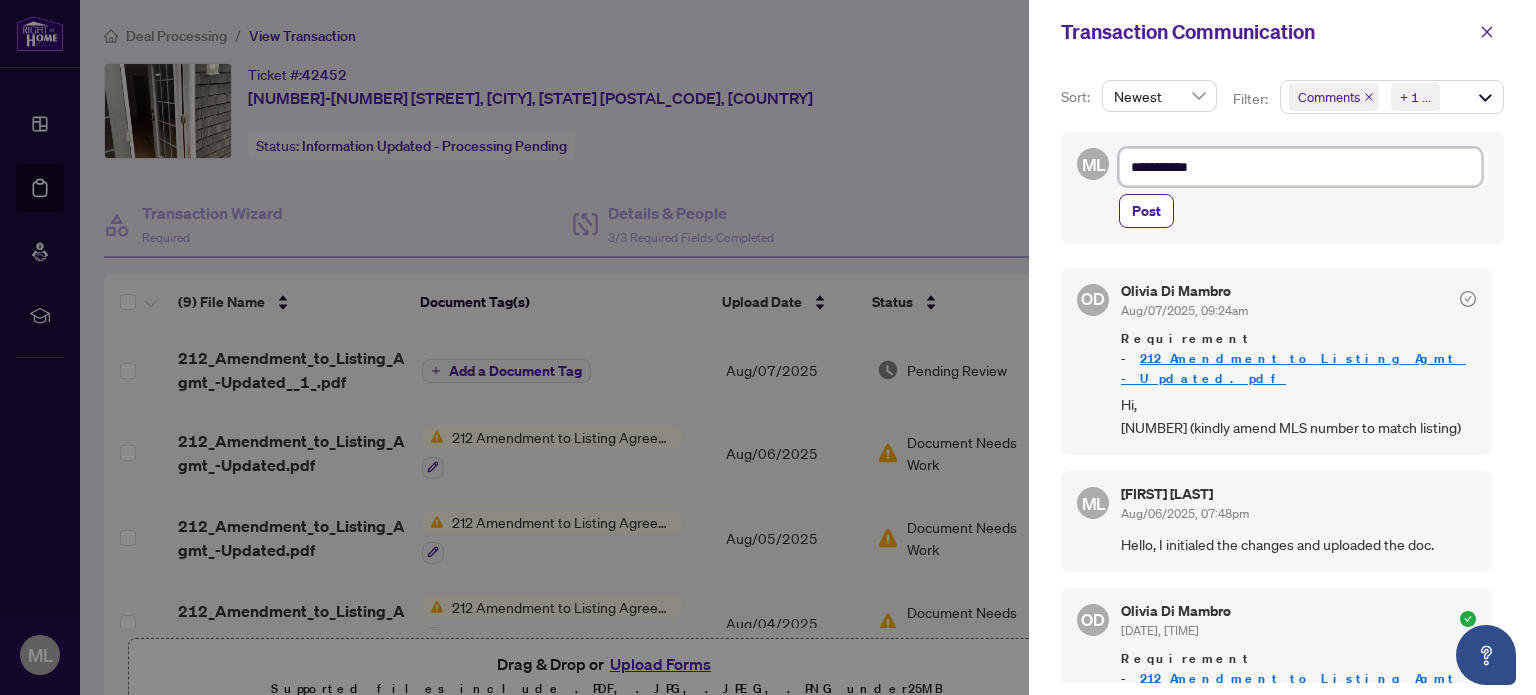 type on "**********" 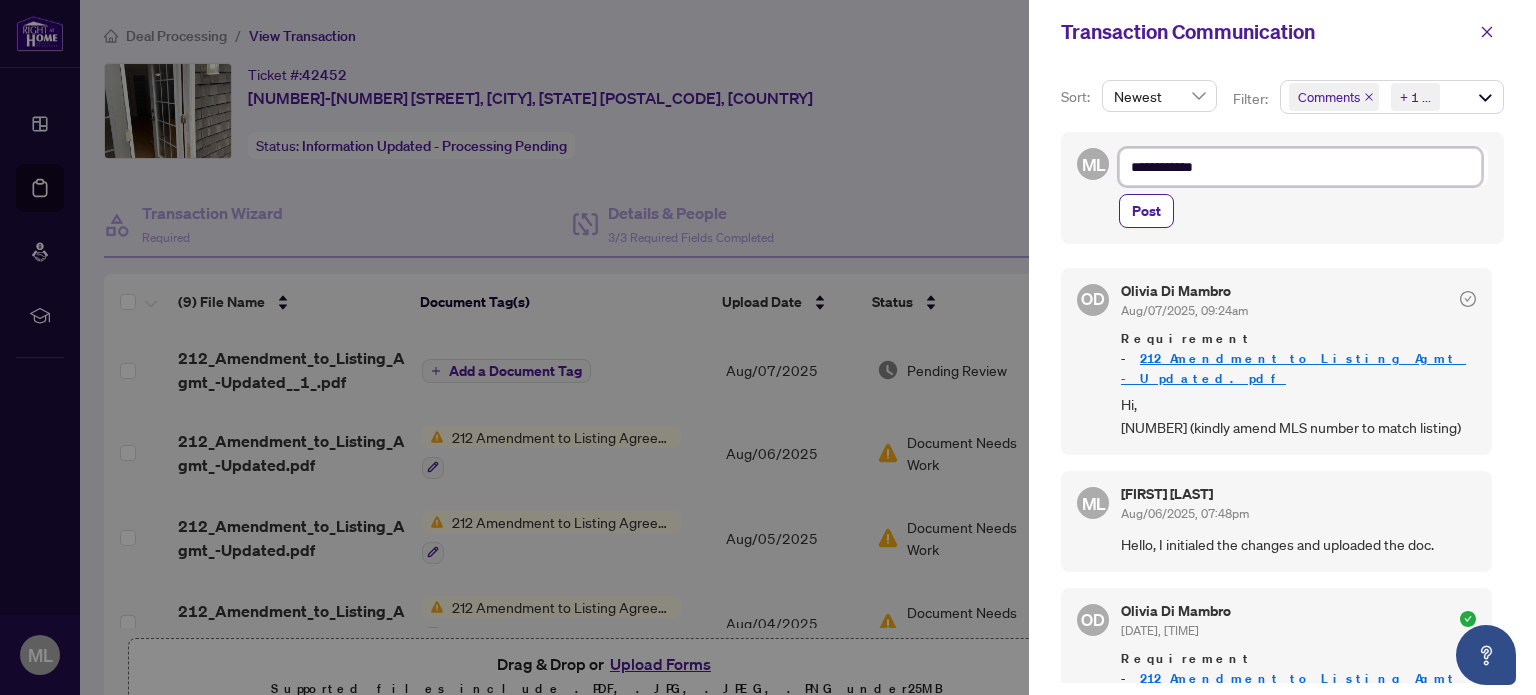 type on "**********" 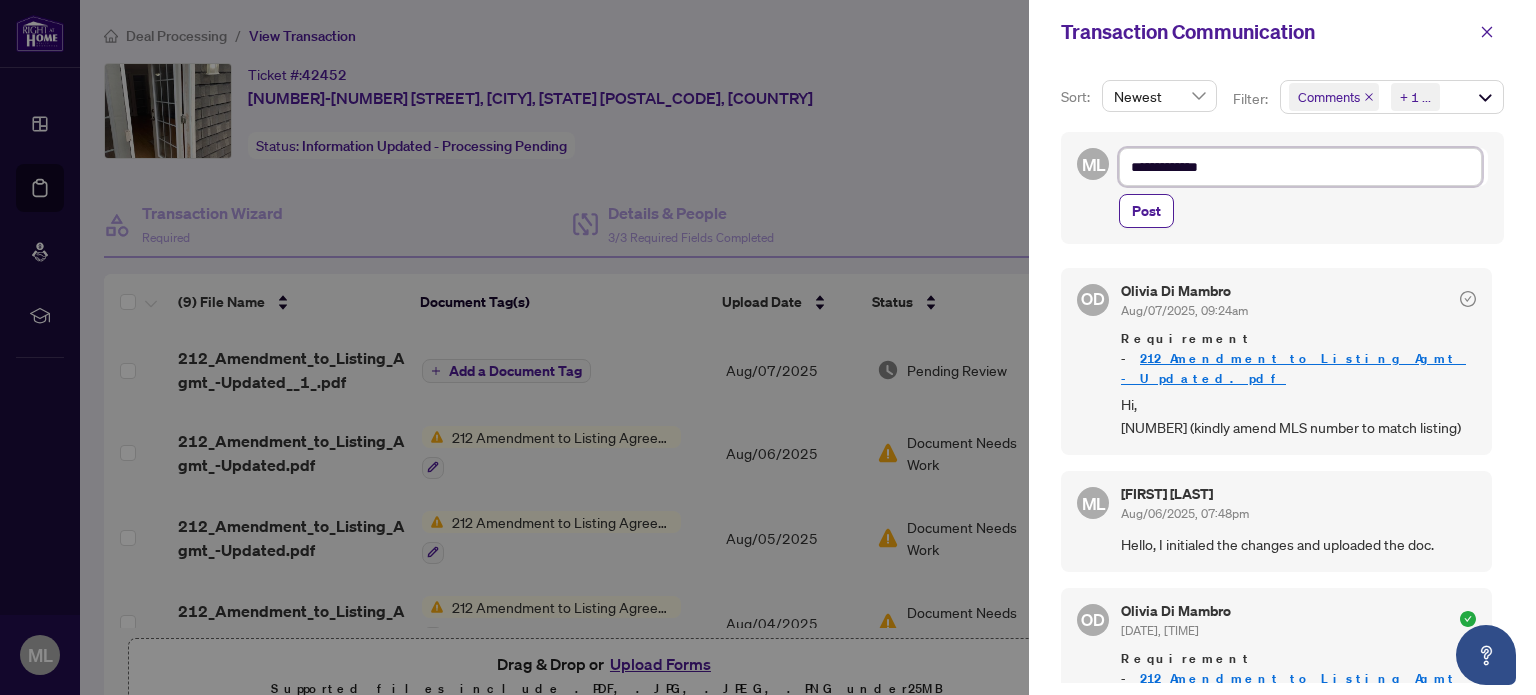 type on "**********" 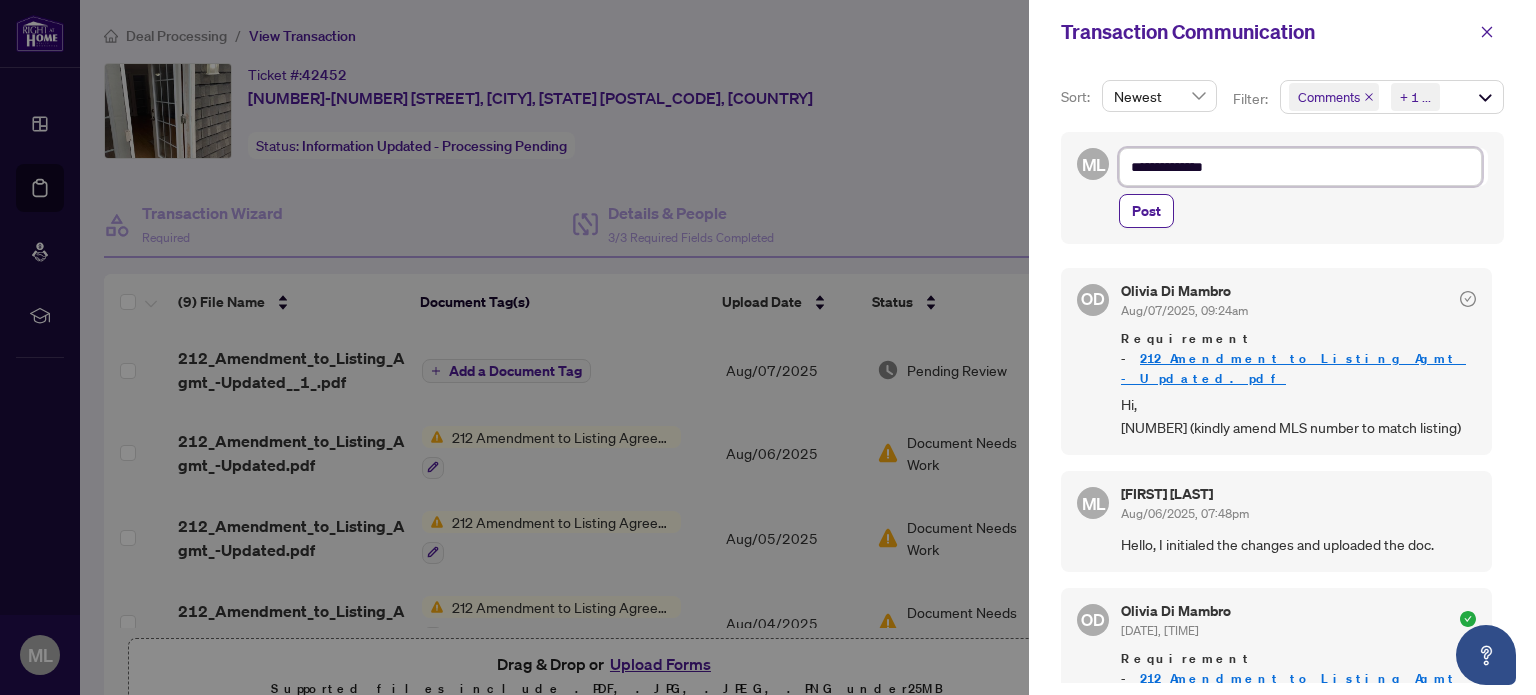 type on "**********" 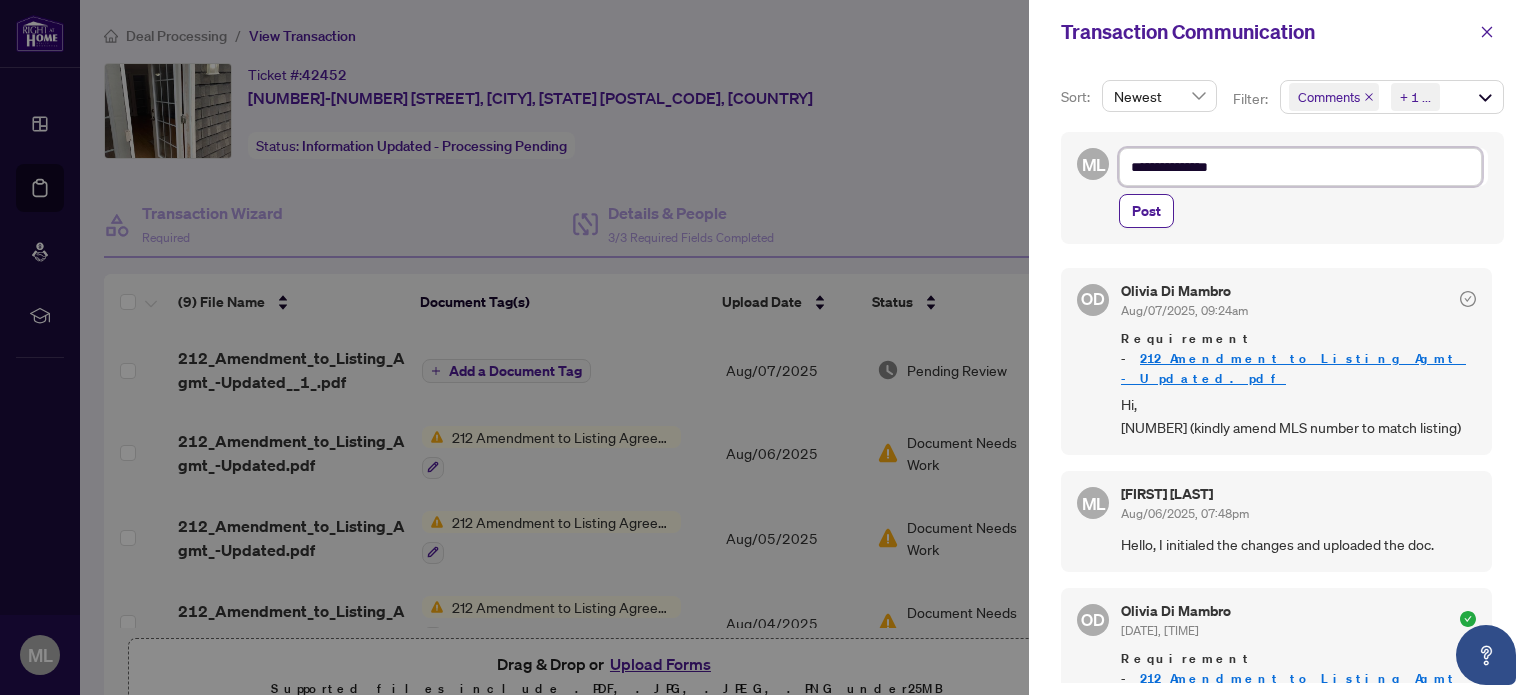 type on "**********" 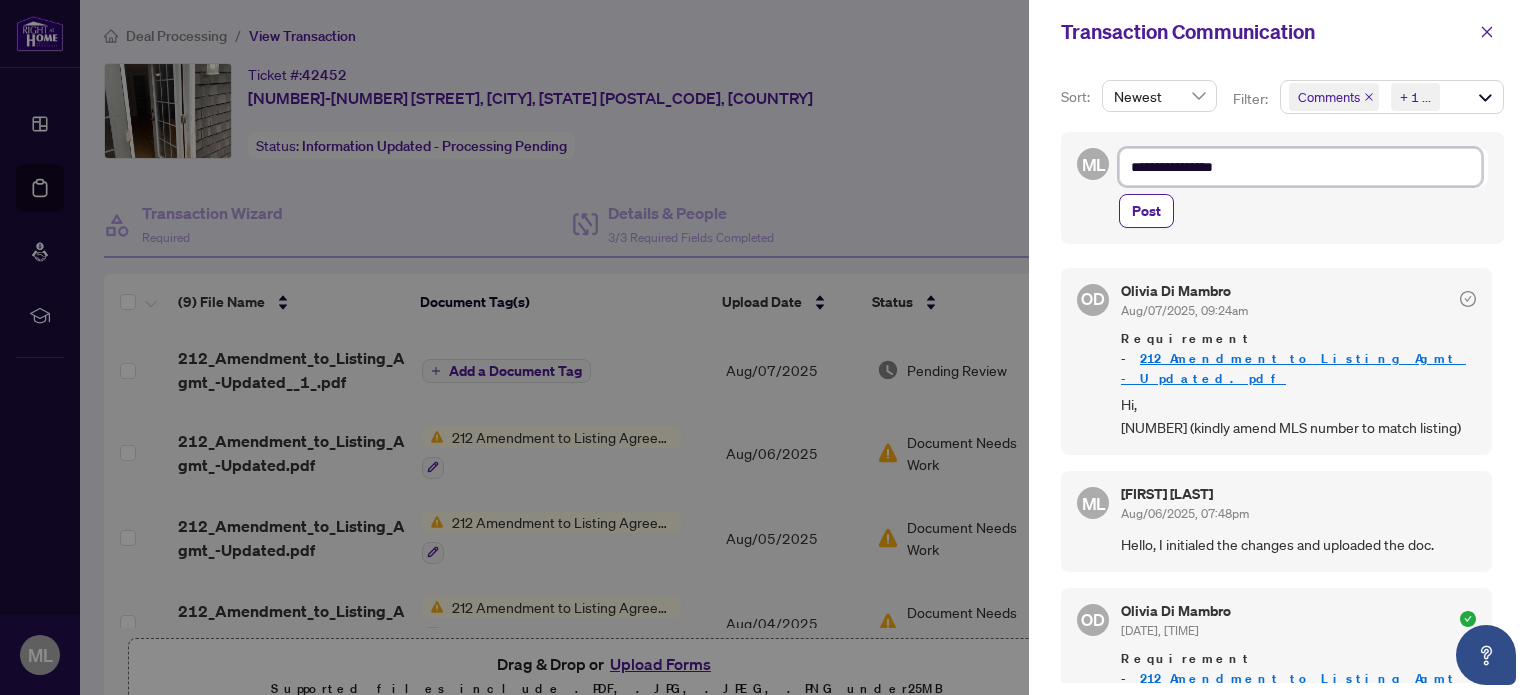 type on "**********" 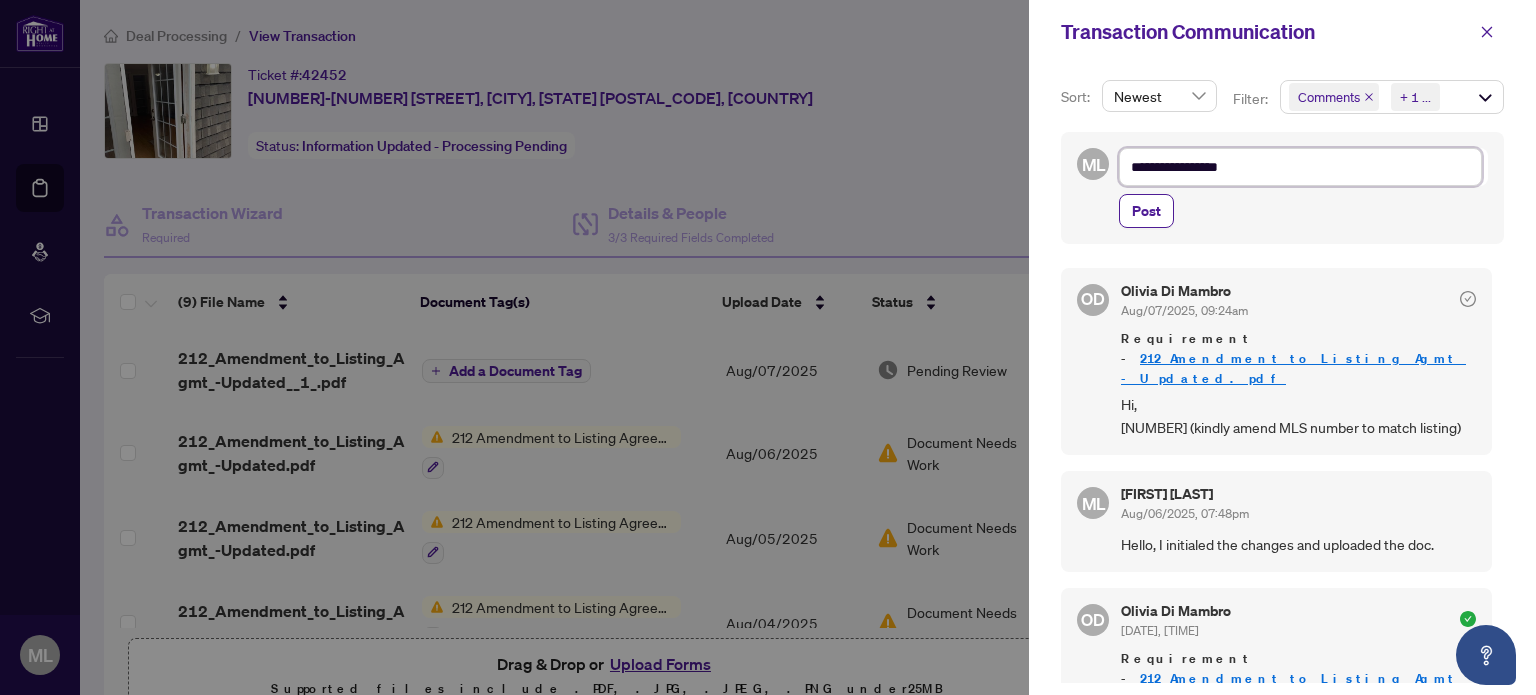 type on "**********" 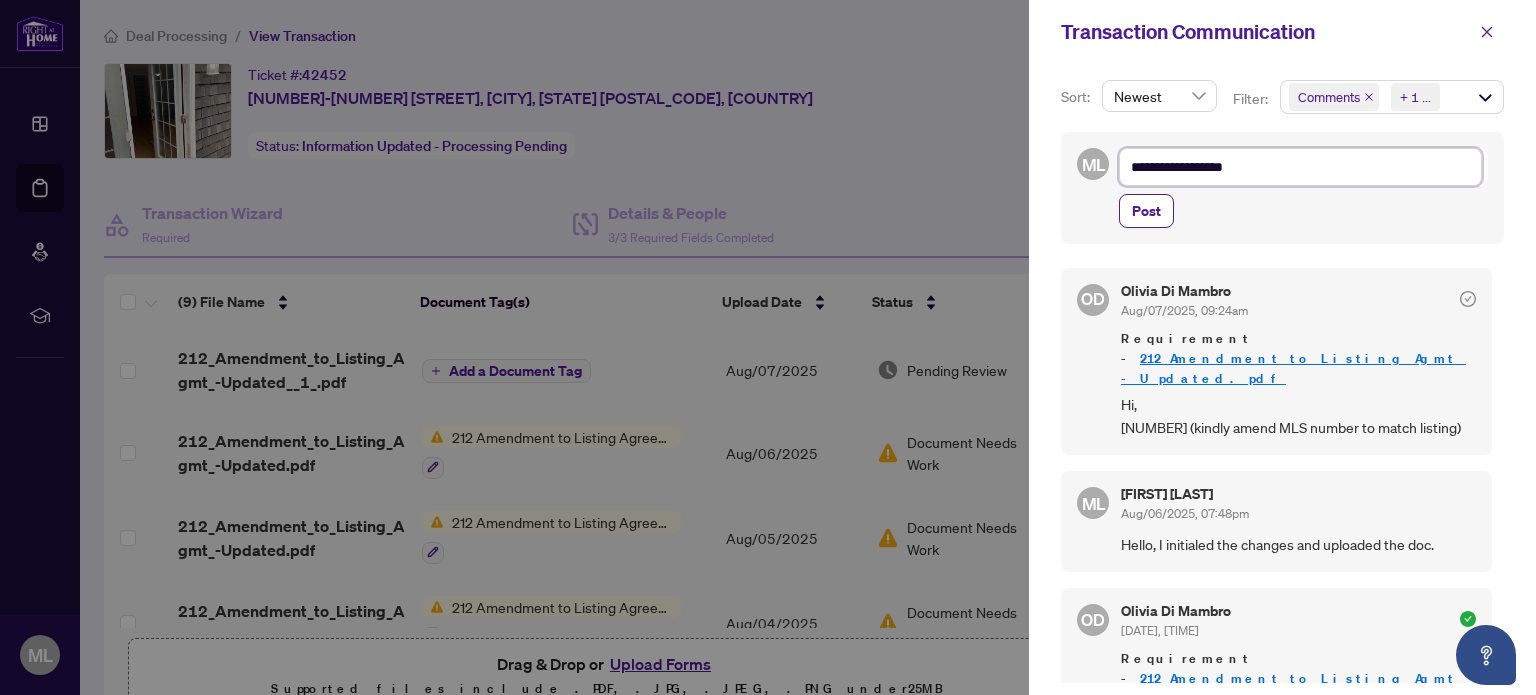 type on "**********" 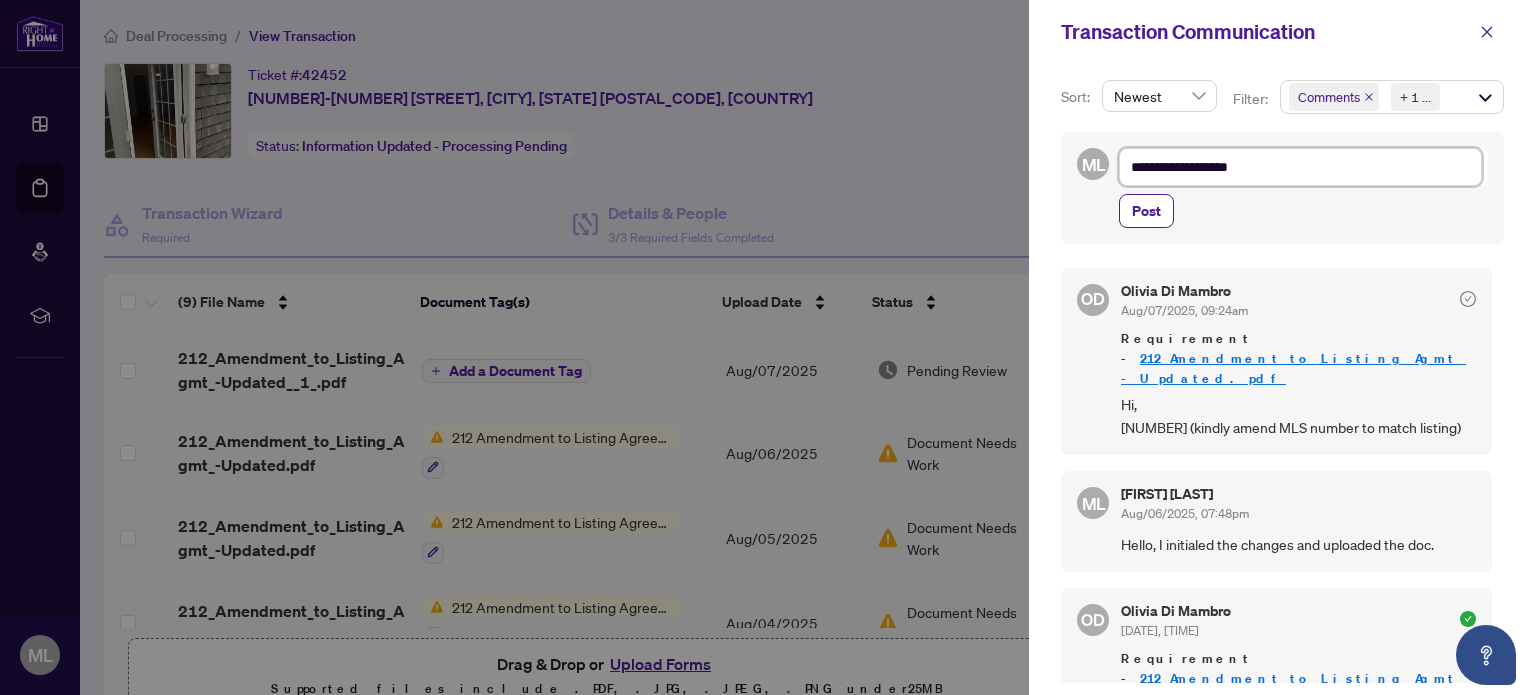 type on "**********" 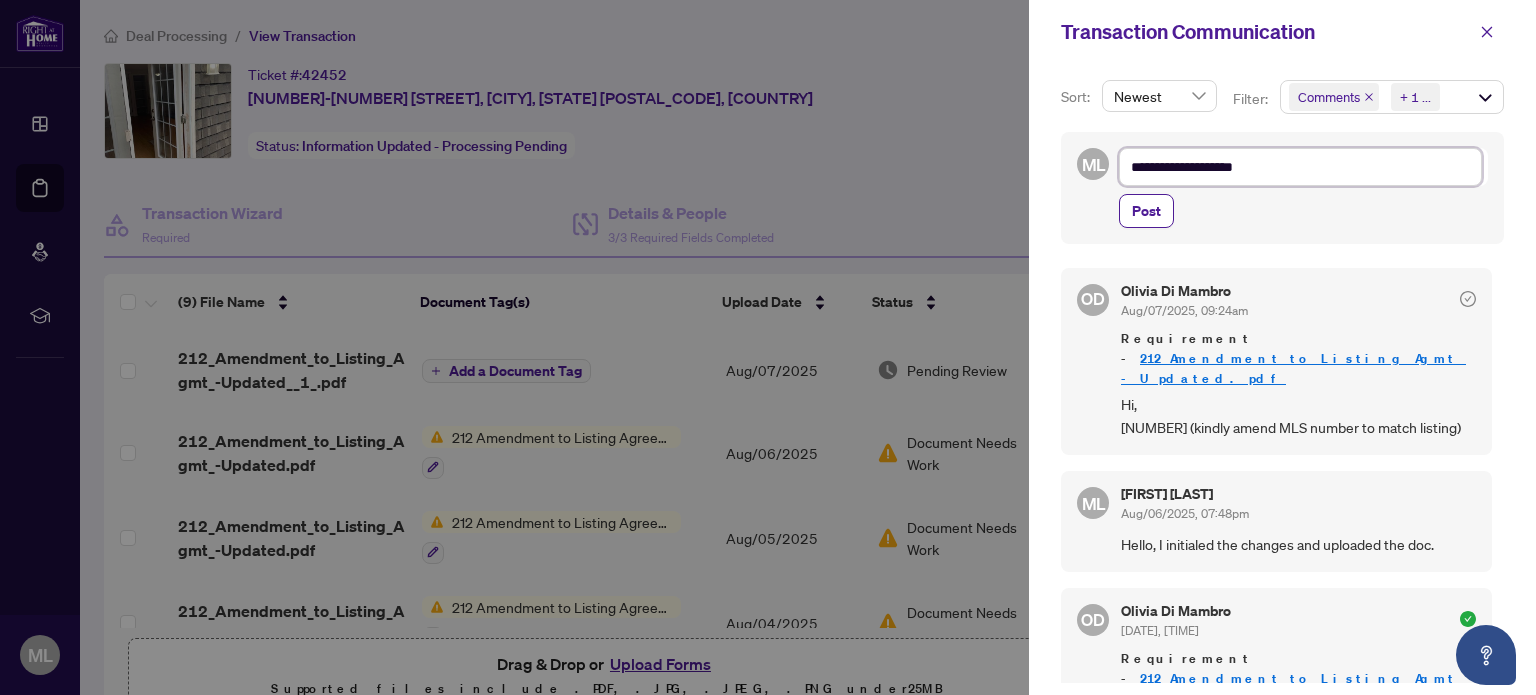 type on "**********" 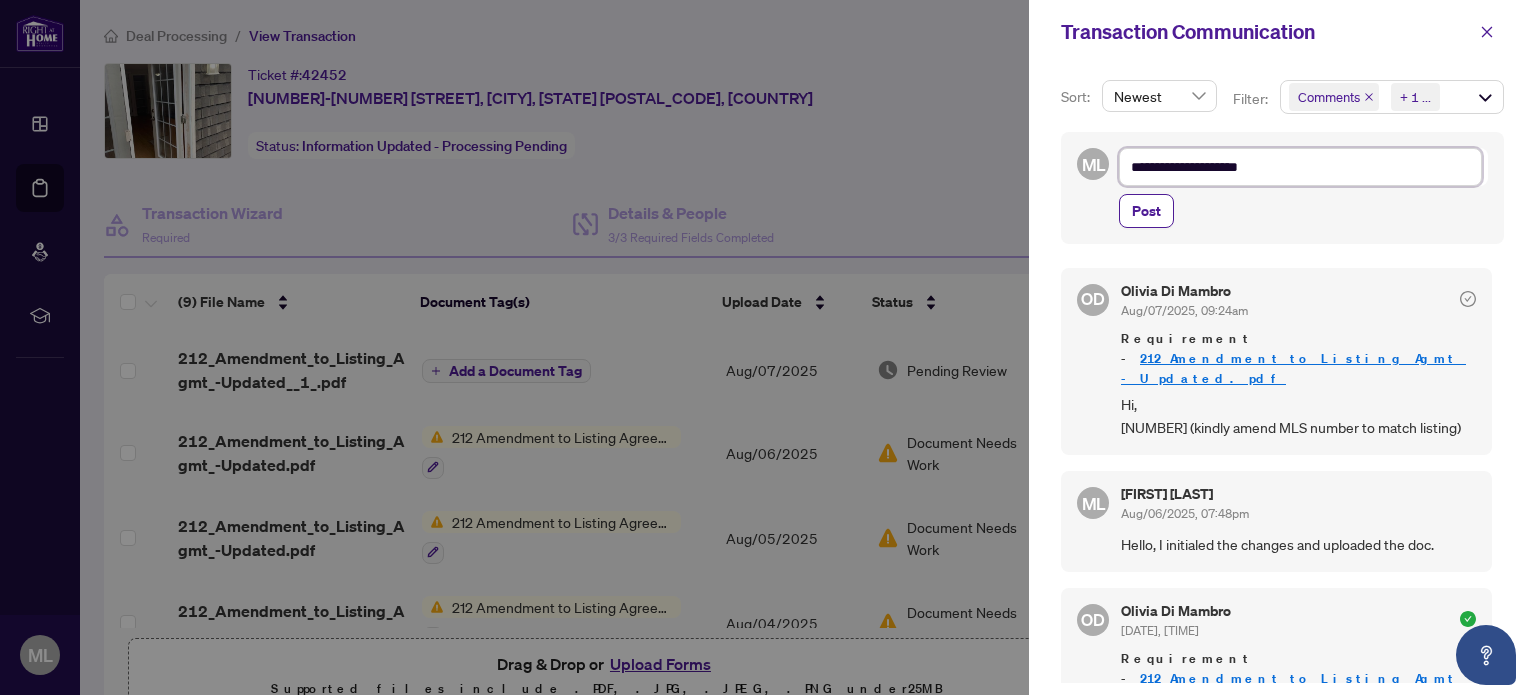 type on "**********" 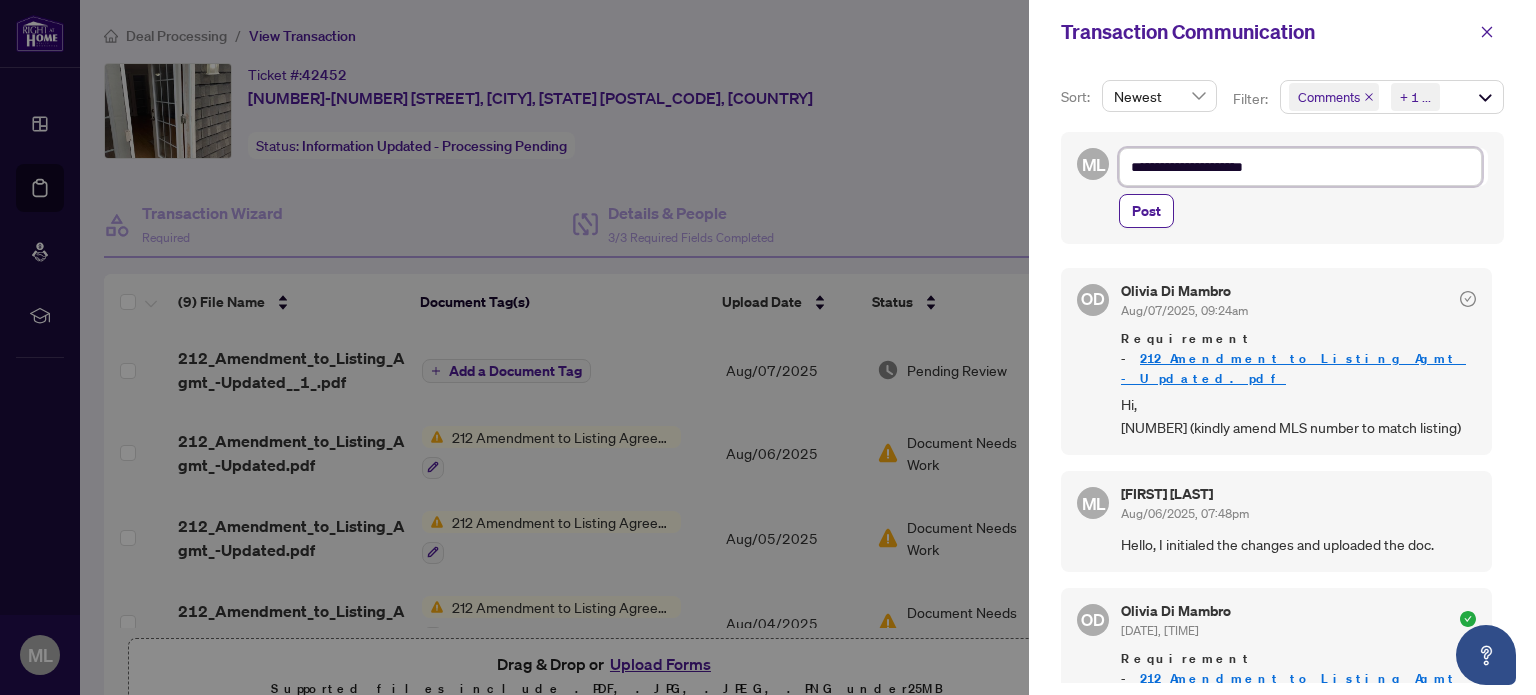 type on "**********" 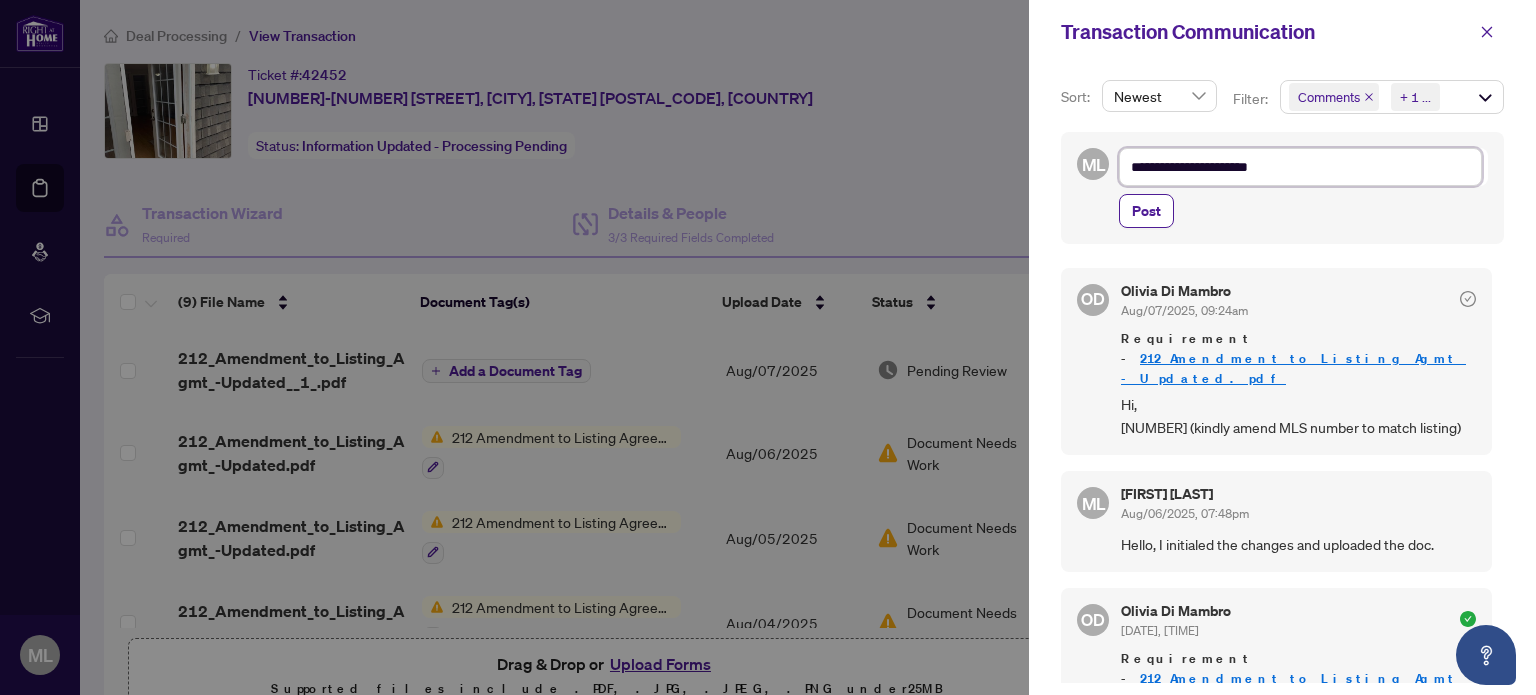type on "**********" 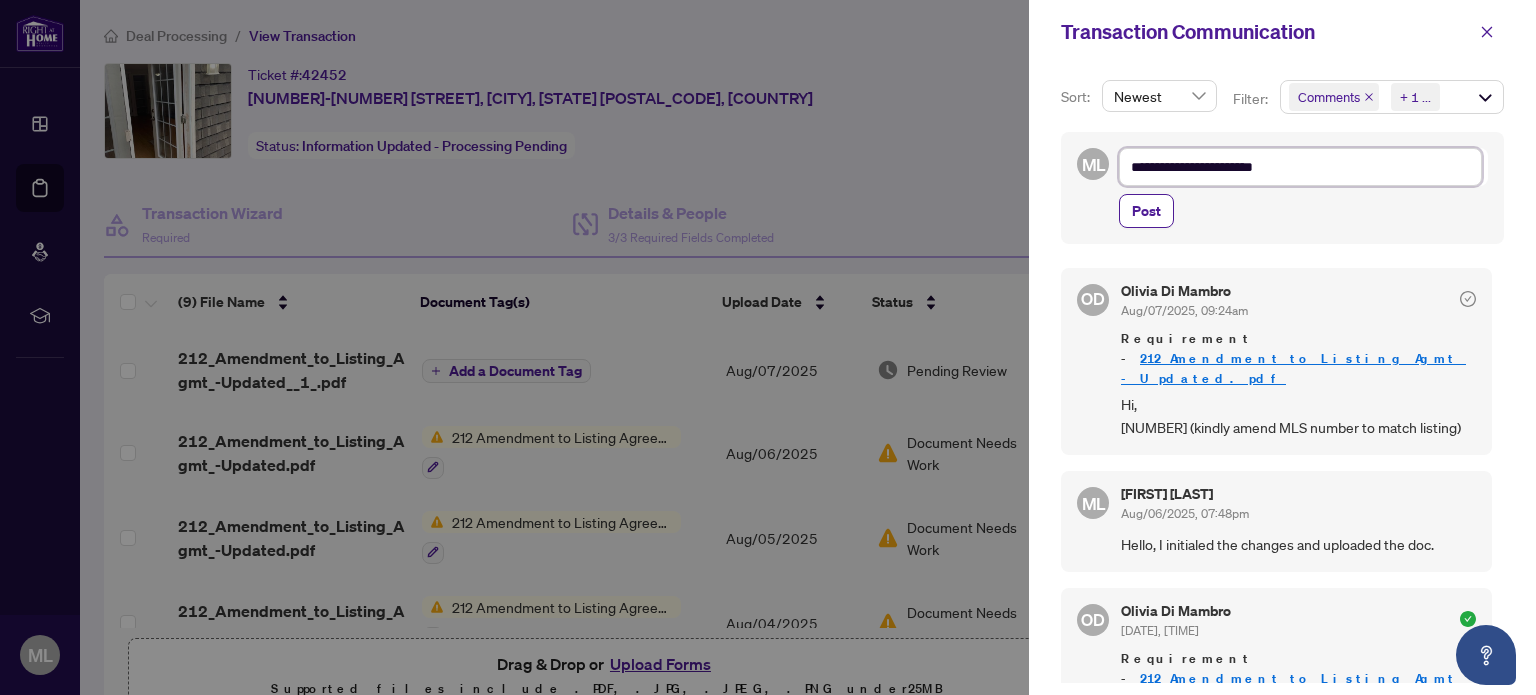 type on "**********" 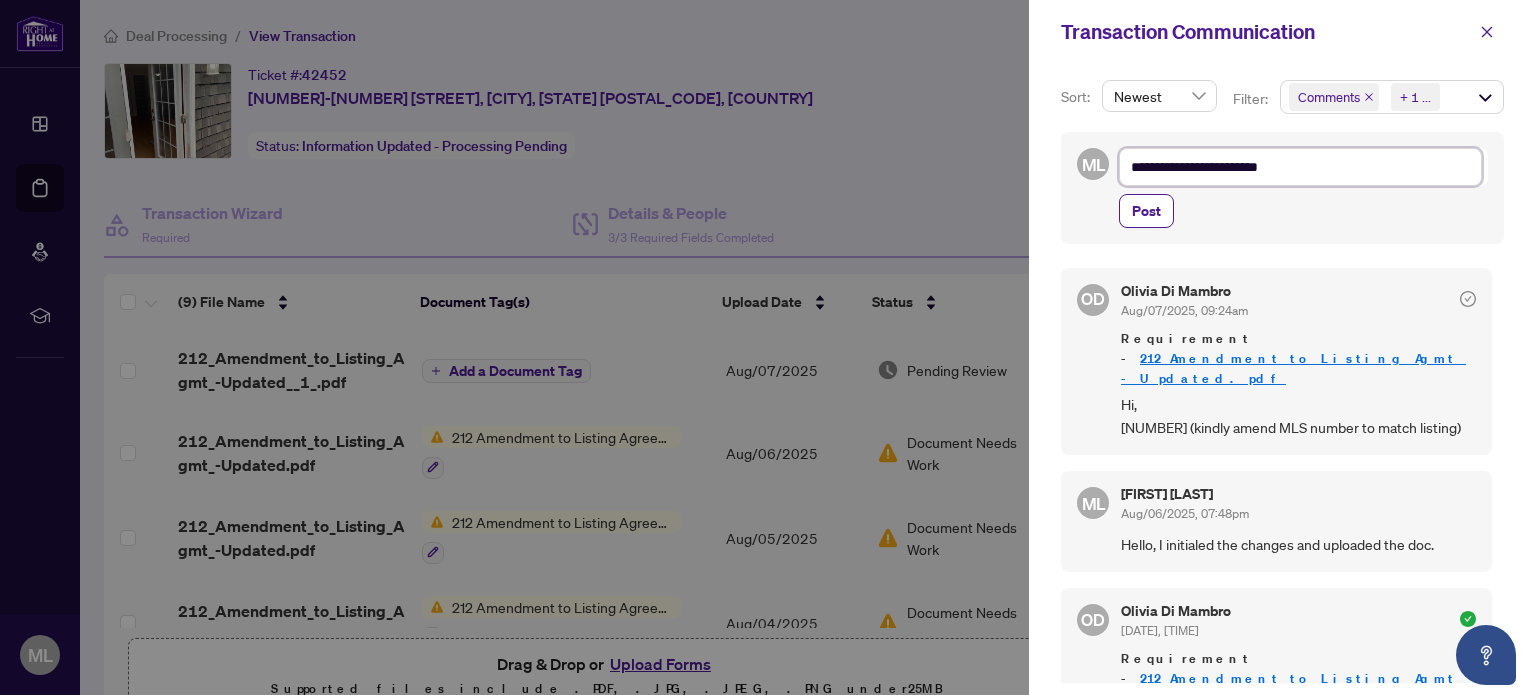 type on "**********" 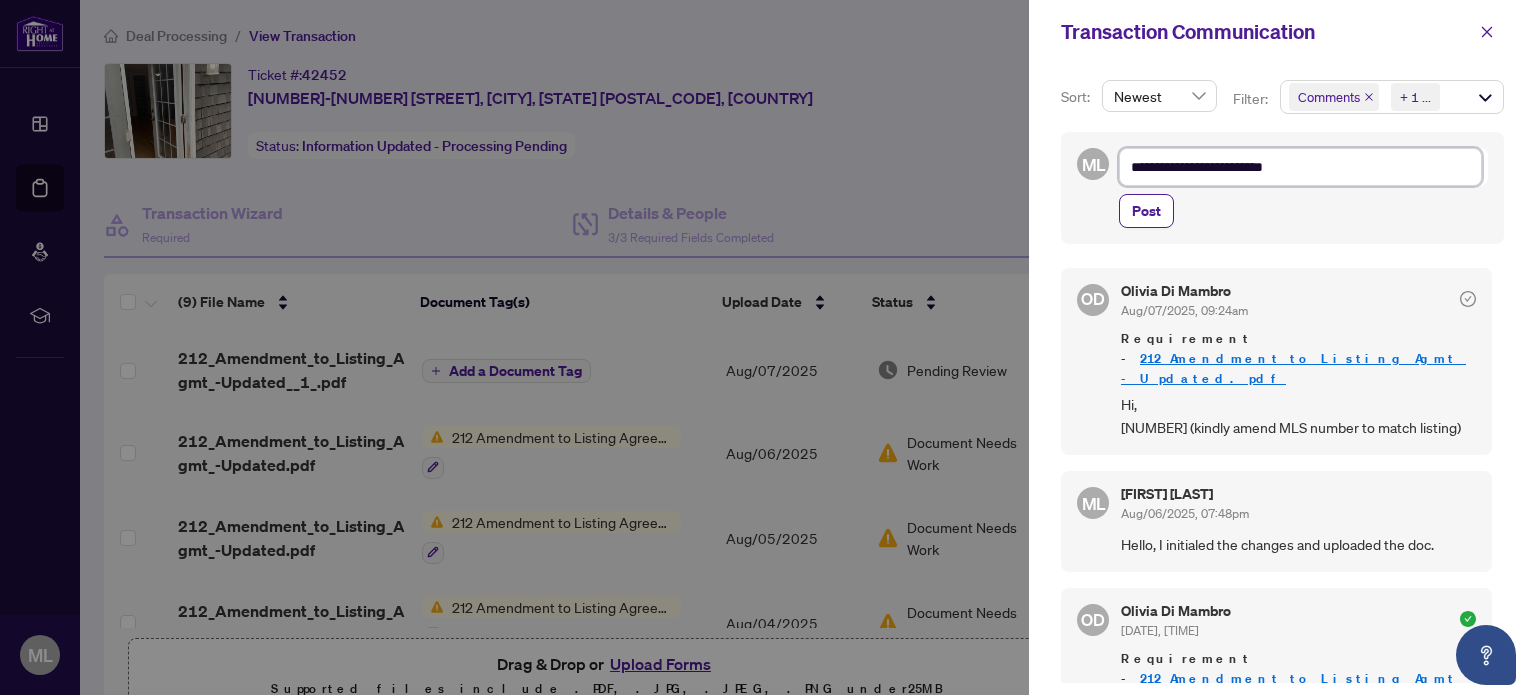 type on "**********" 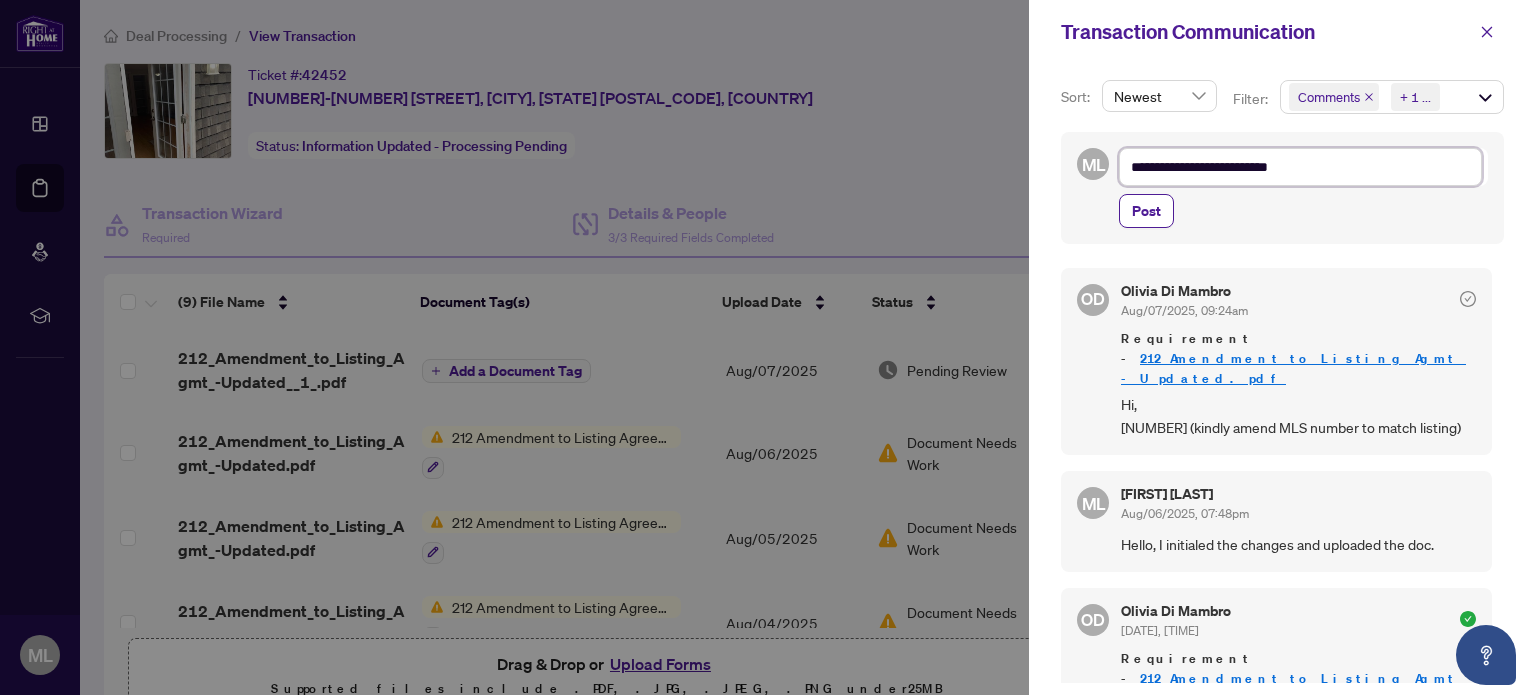 type on "**********" 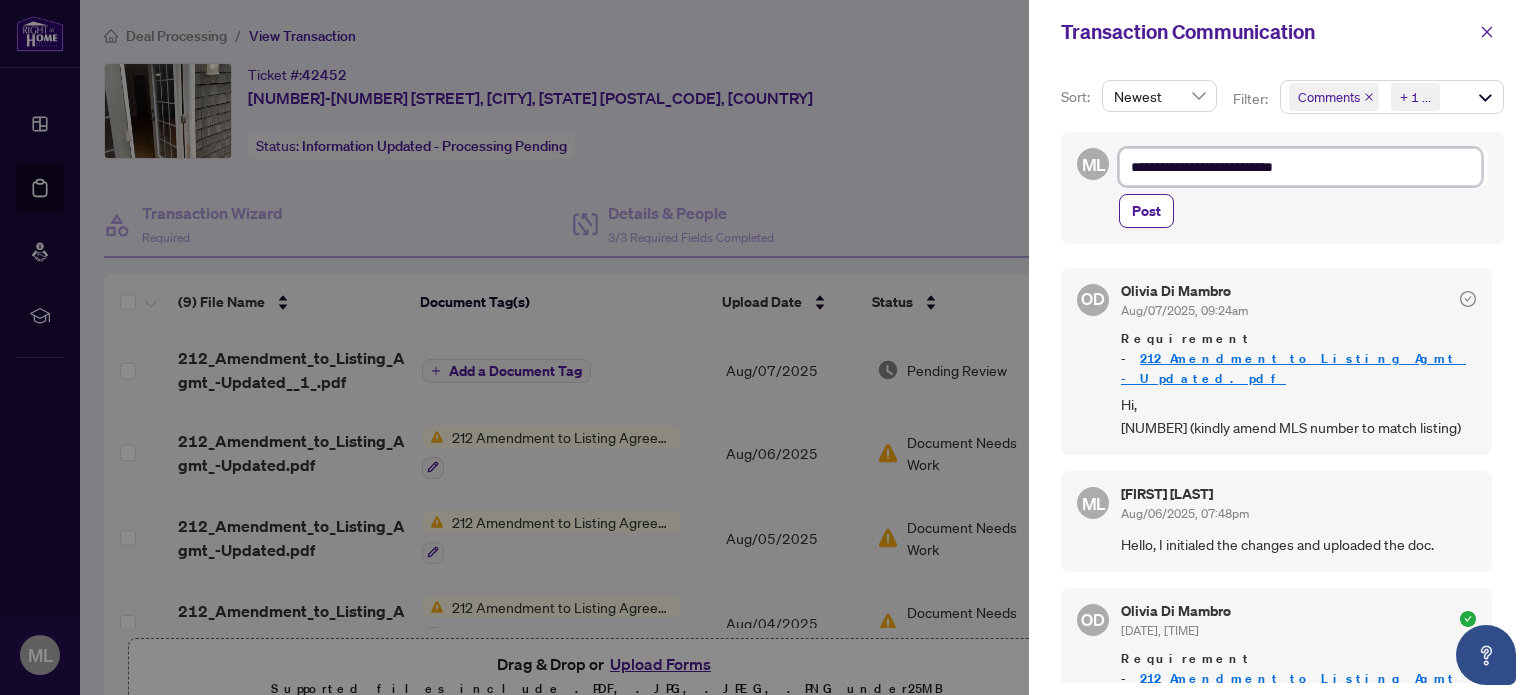 type on "**********" 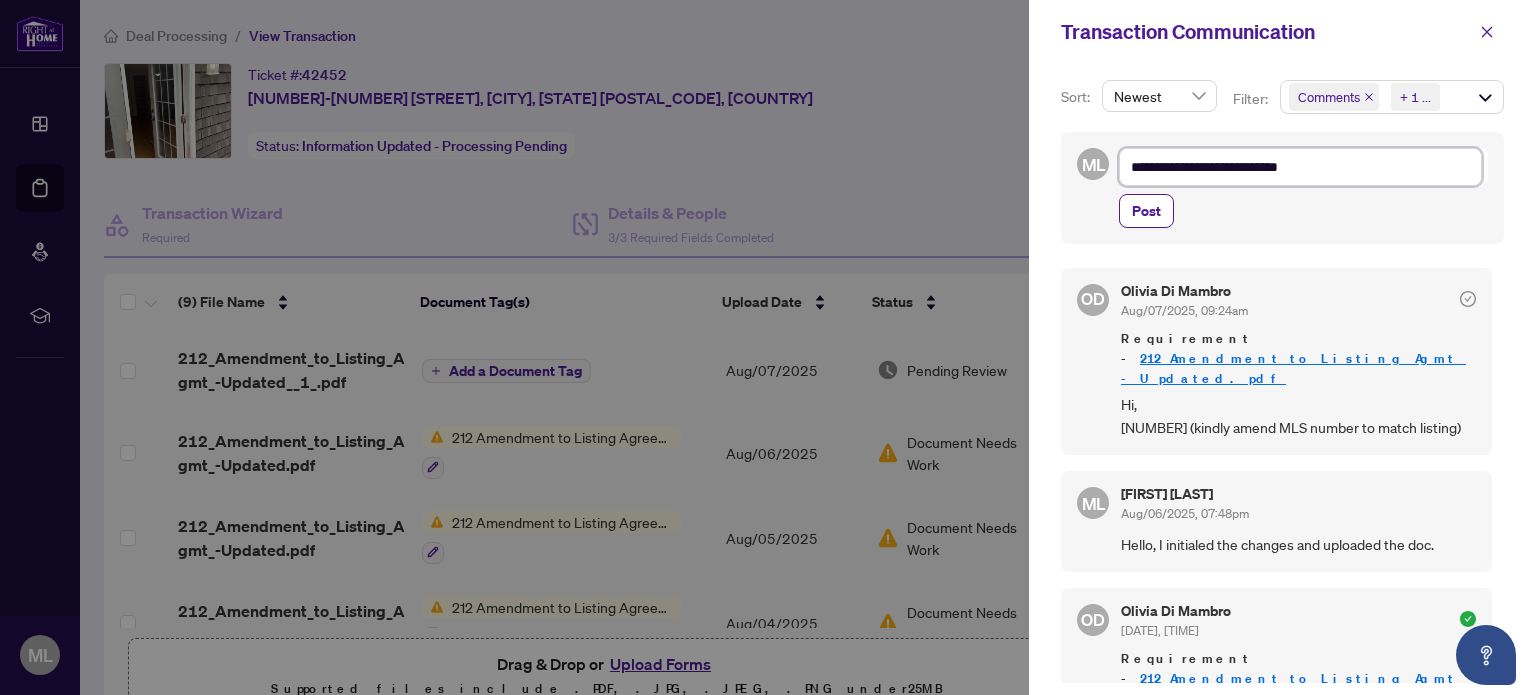type on "**********" 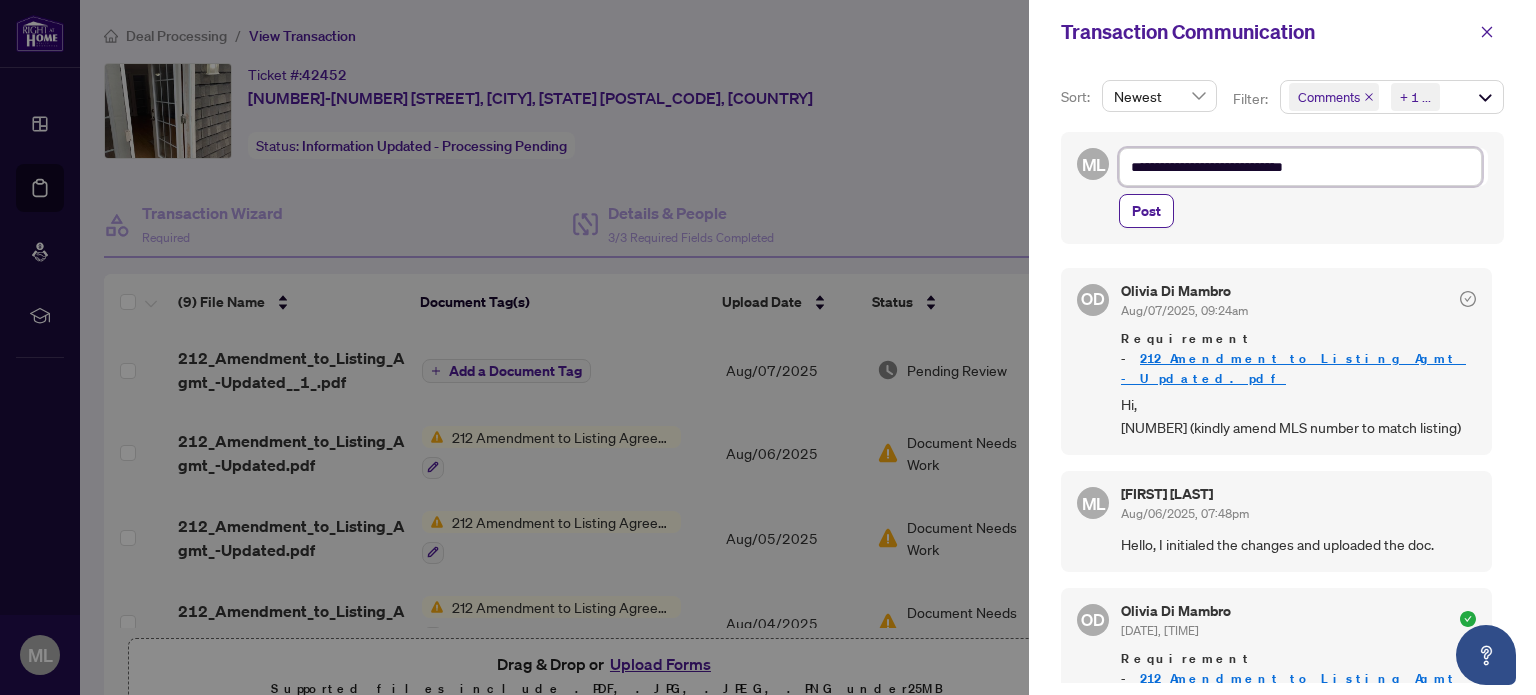 type on "**********" 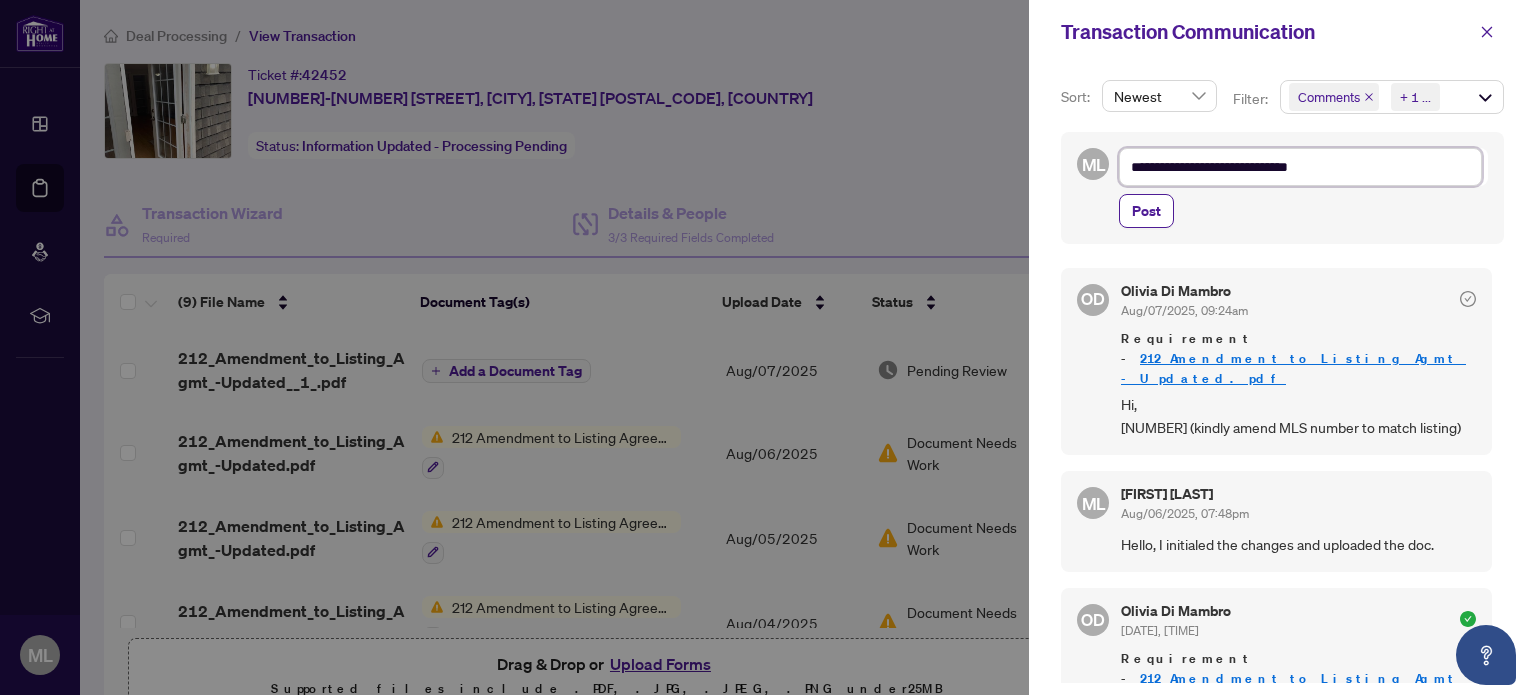 type on "**********" 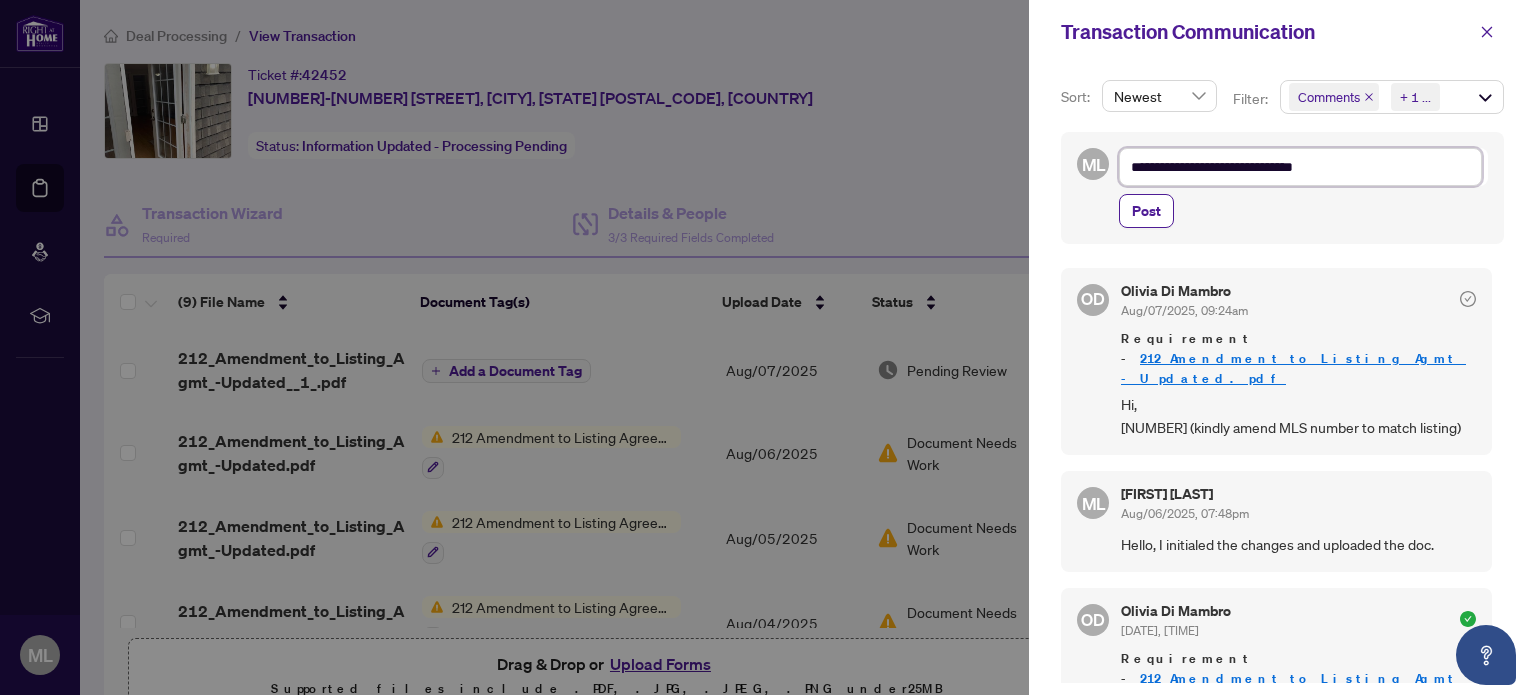 type on "**********" 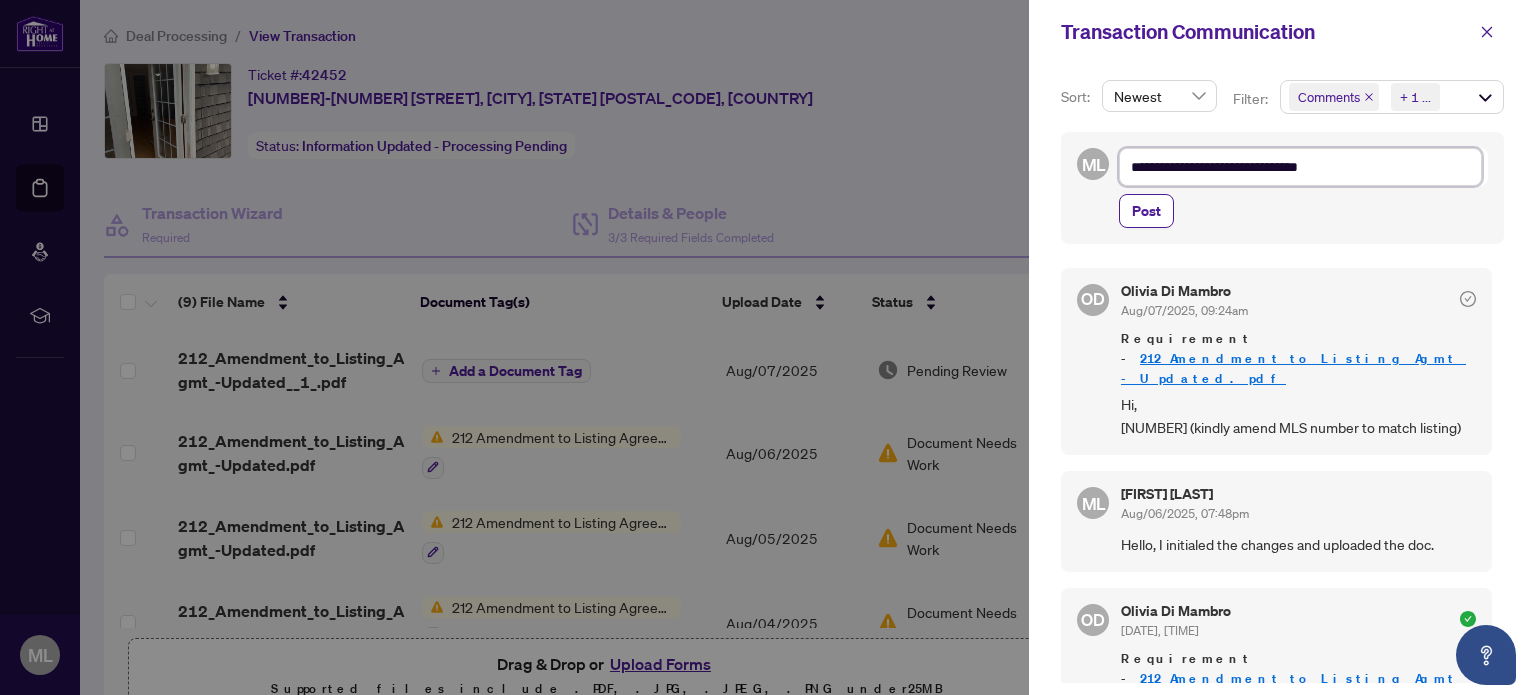 type on "**********" 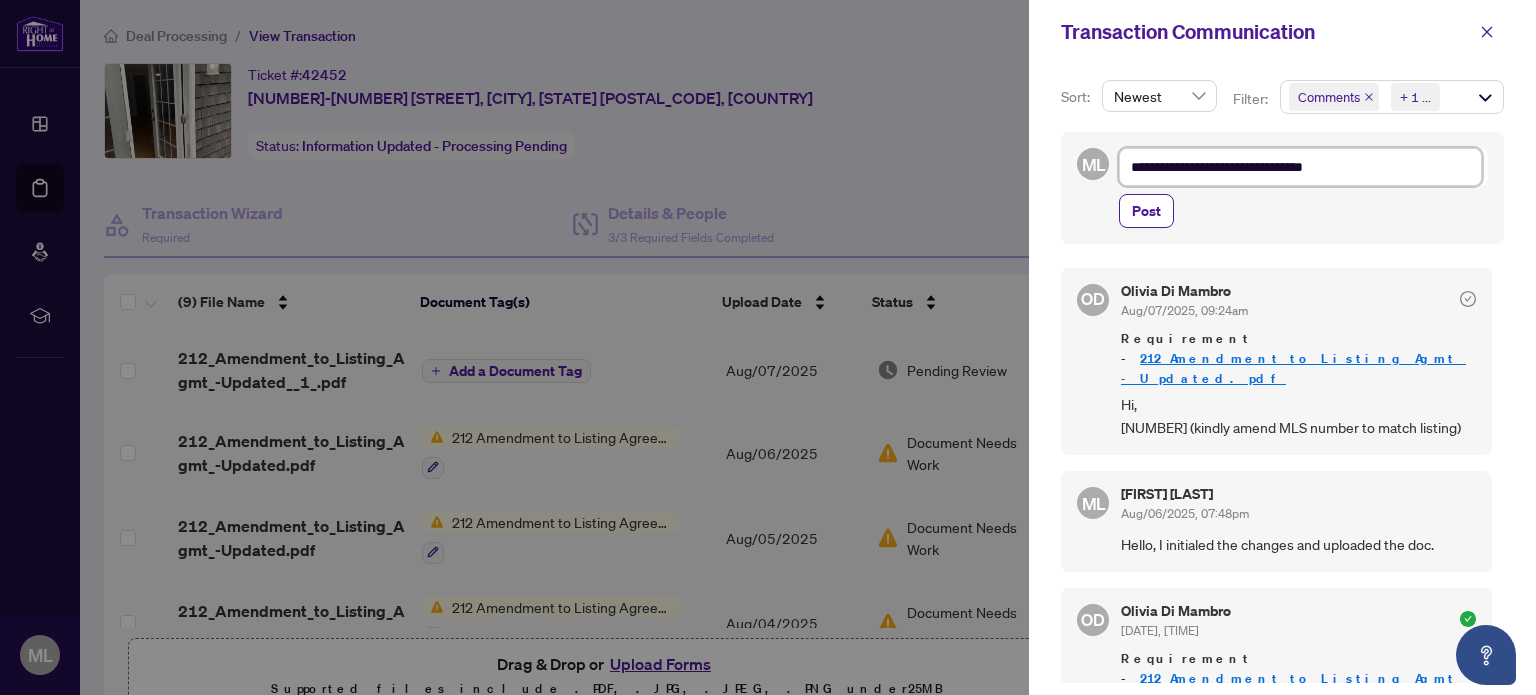 type on "**********" 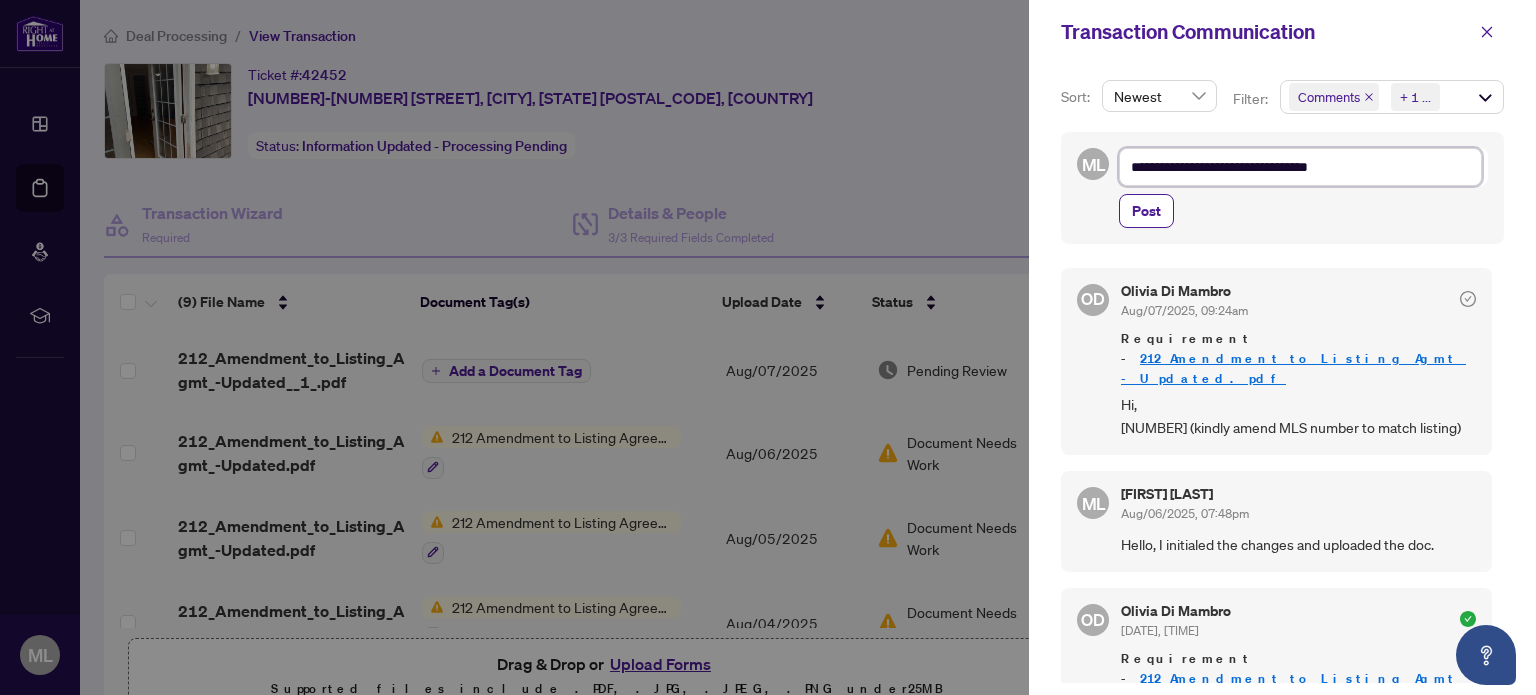 type on "**********" 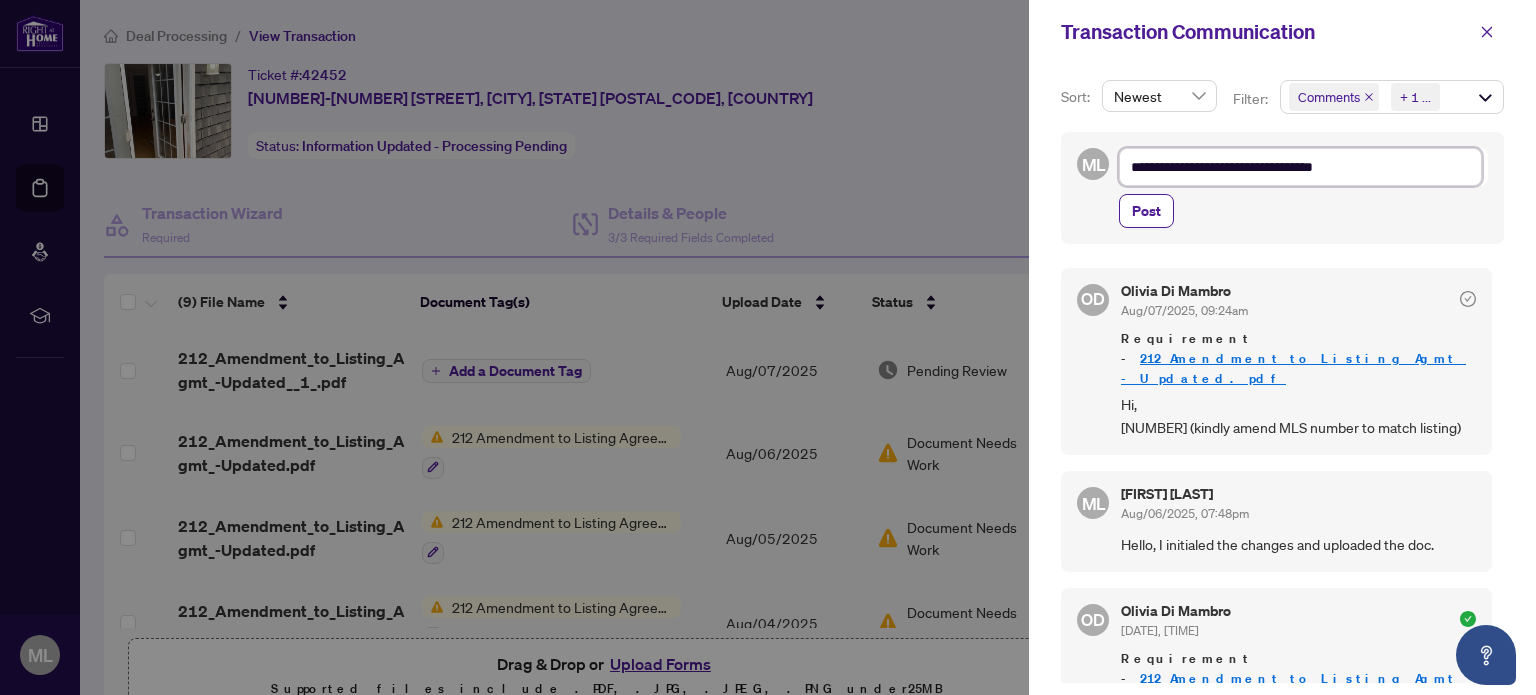 type on "**********" 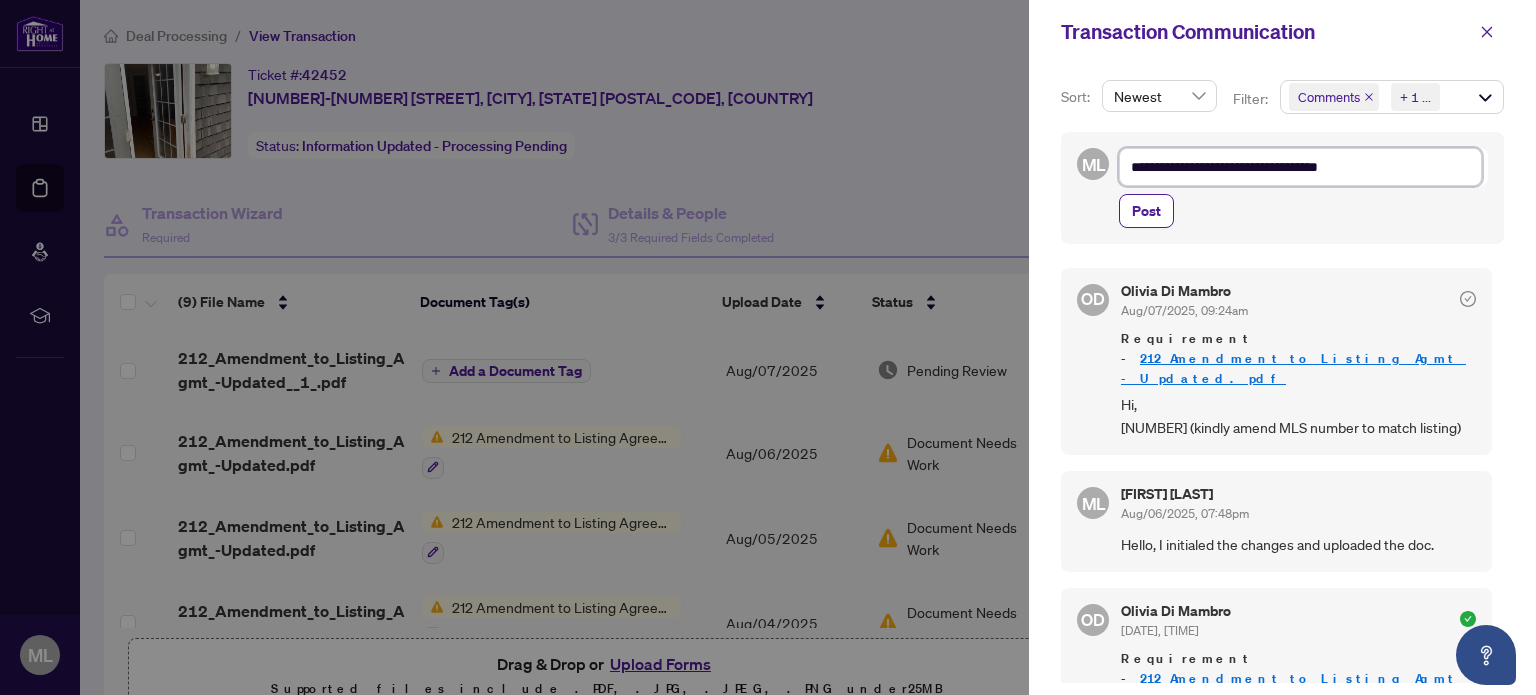 type on "**********" 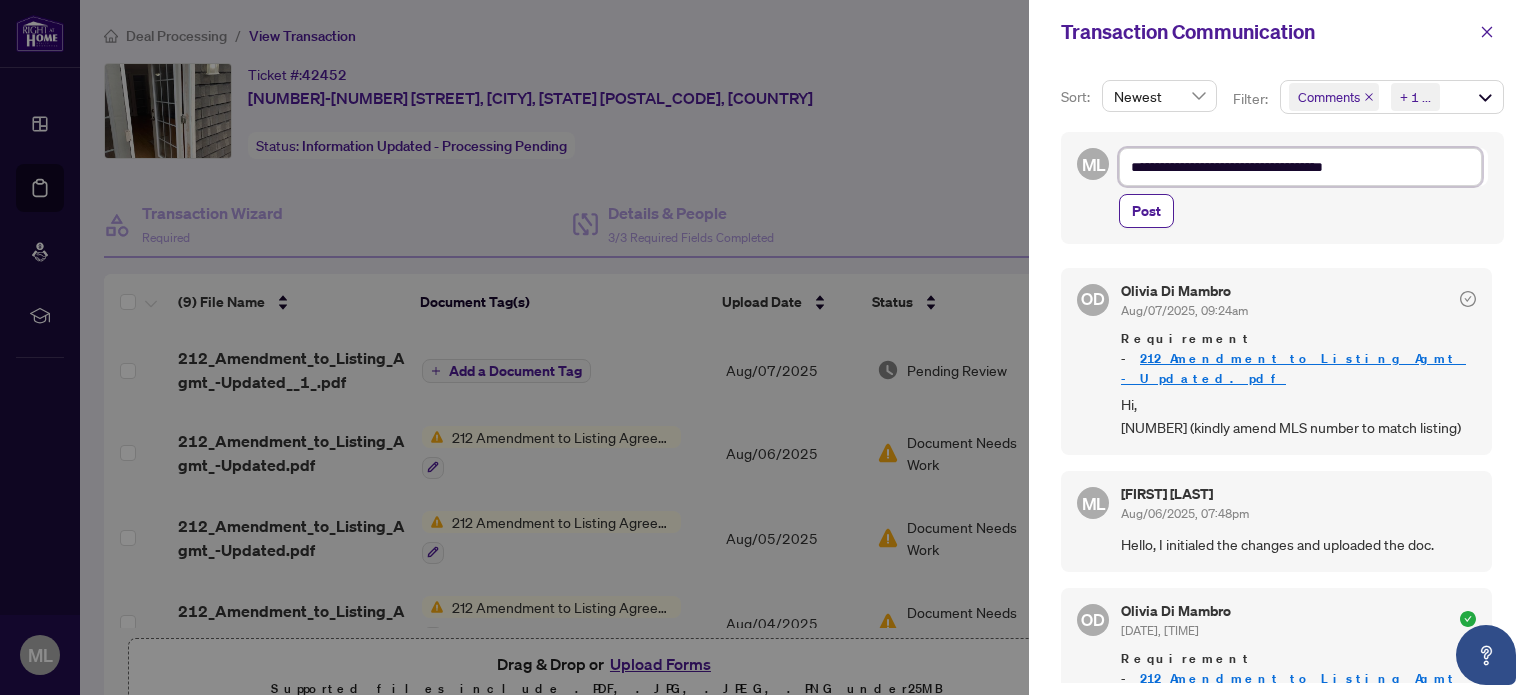 type on "**********" 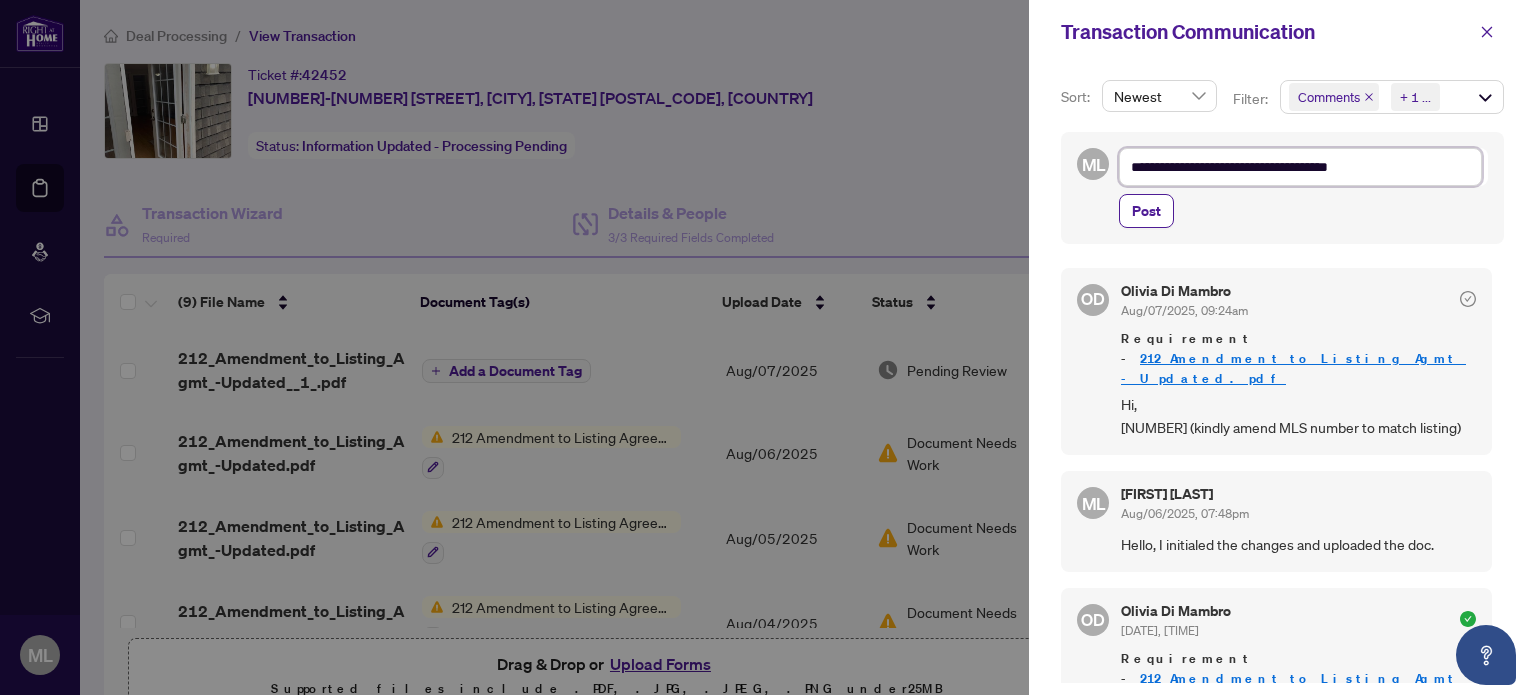 type on "**********" 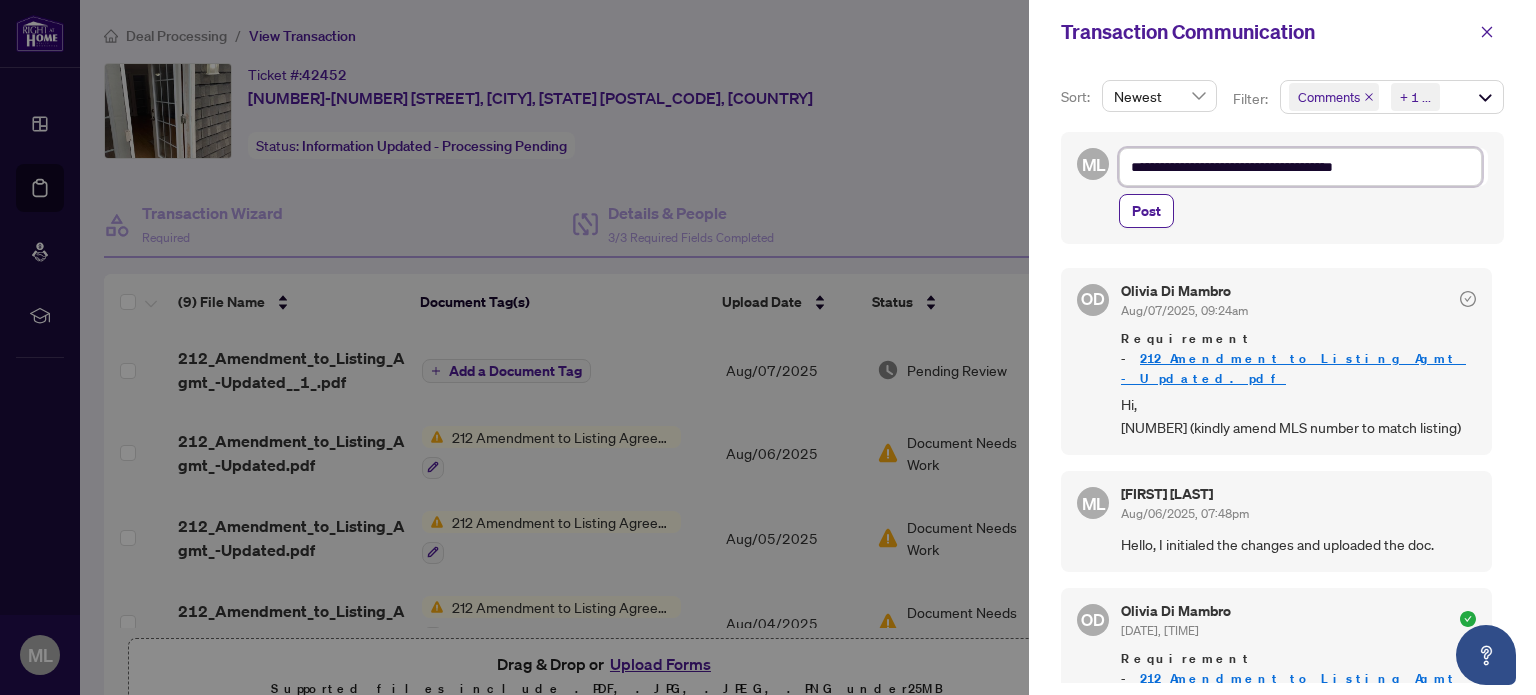 type on "**********" 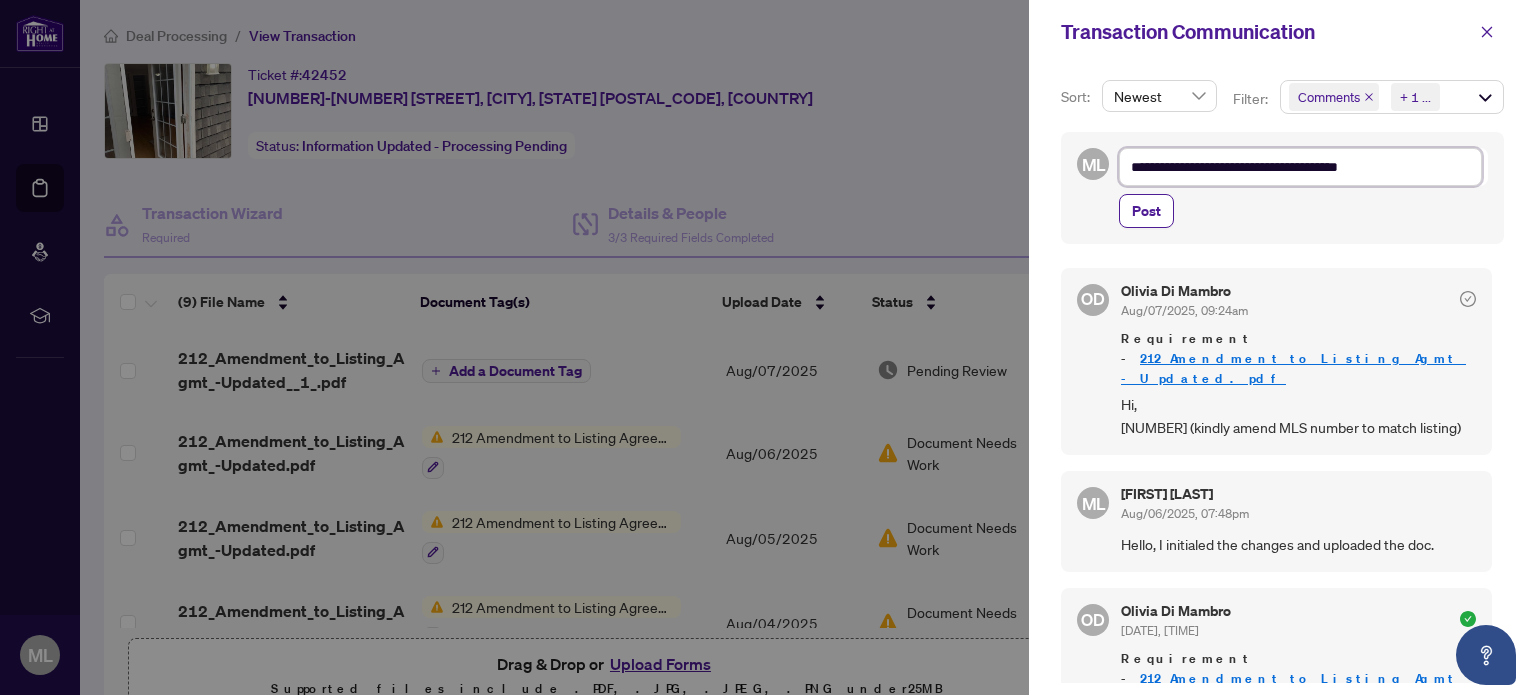 type on "**********" 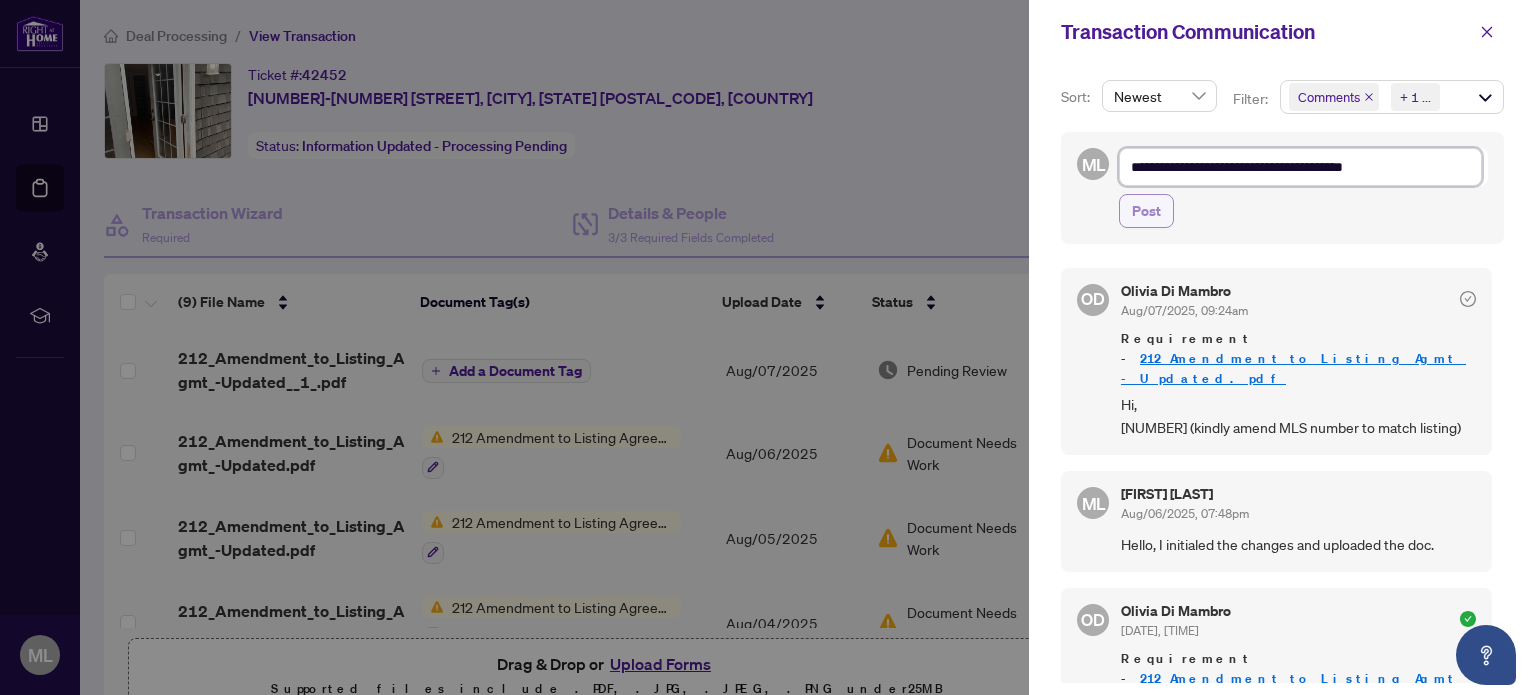 type on "**********" 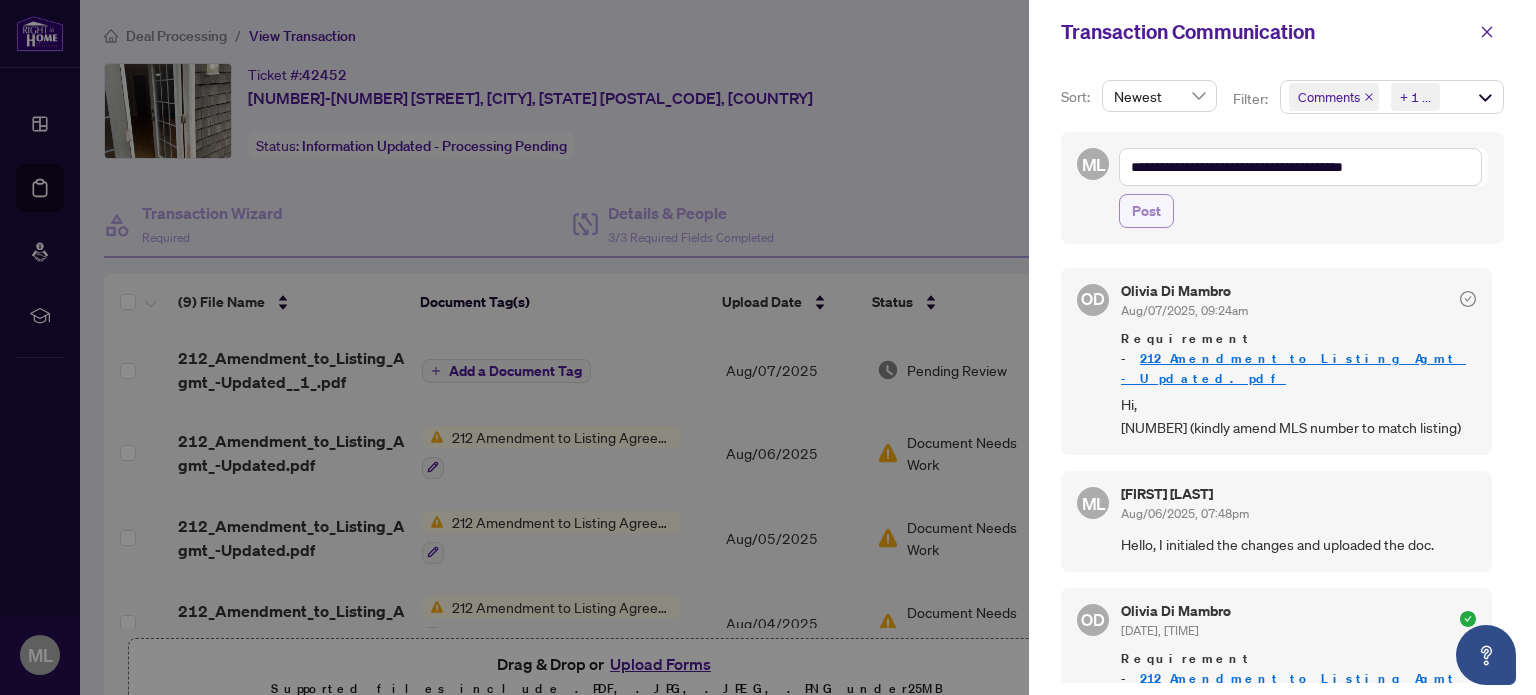 click on "Post" at bounding box center [1146, 211] 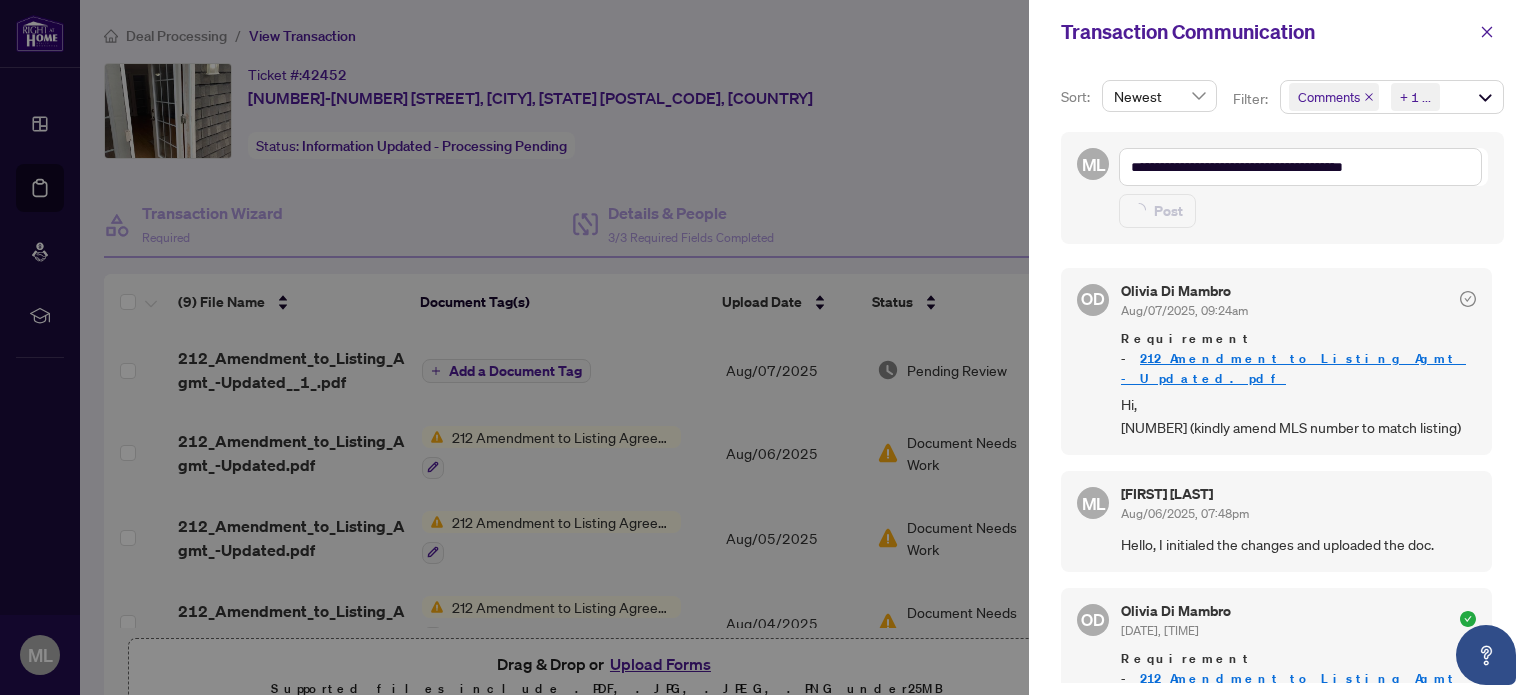 type on "**********" 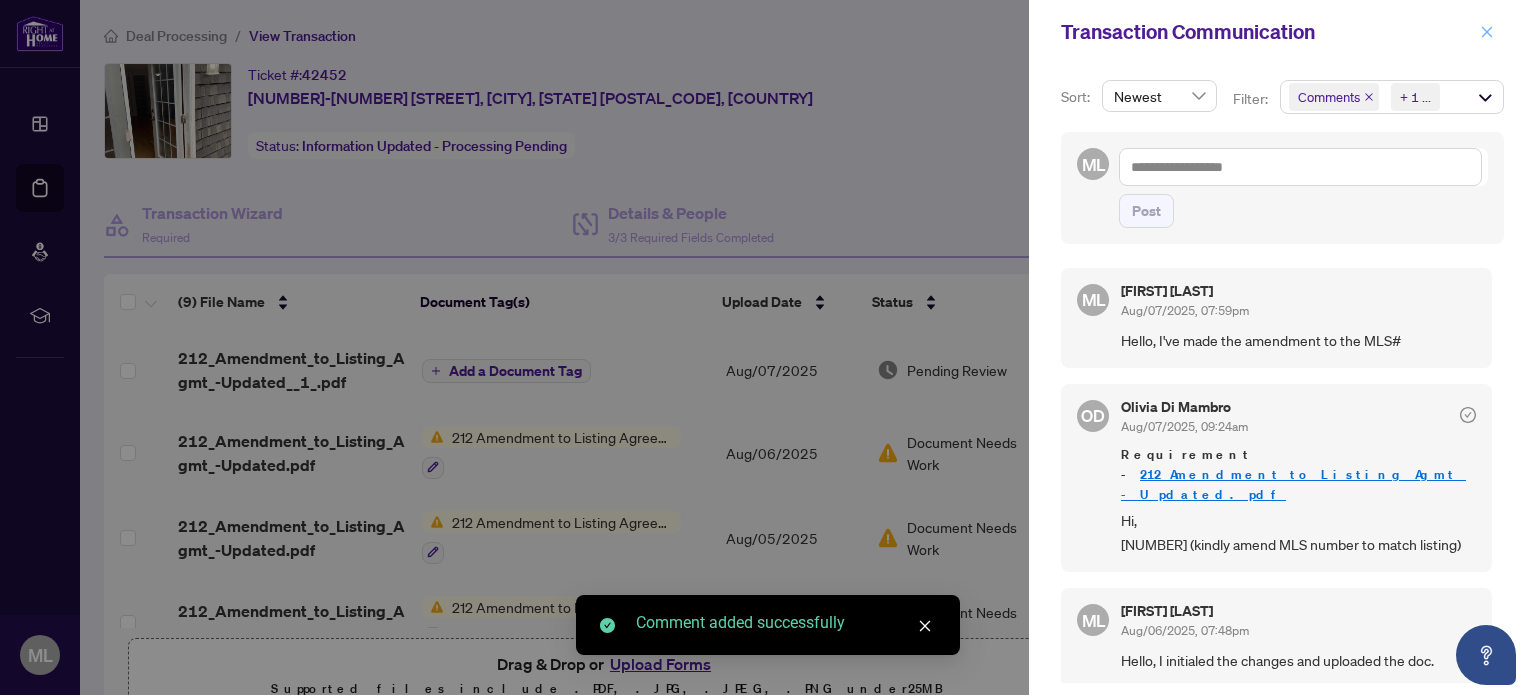click 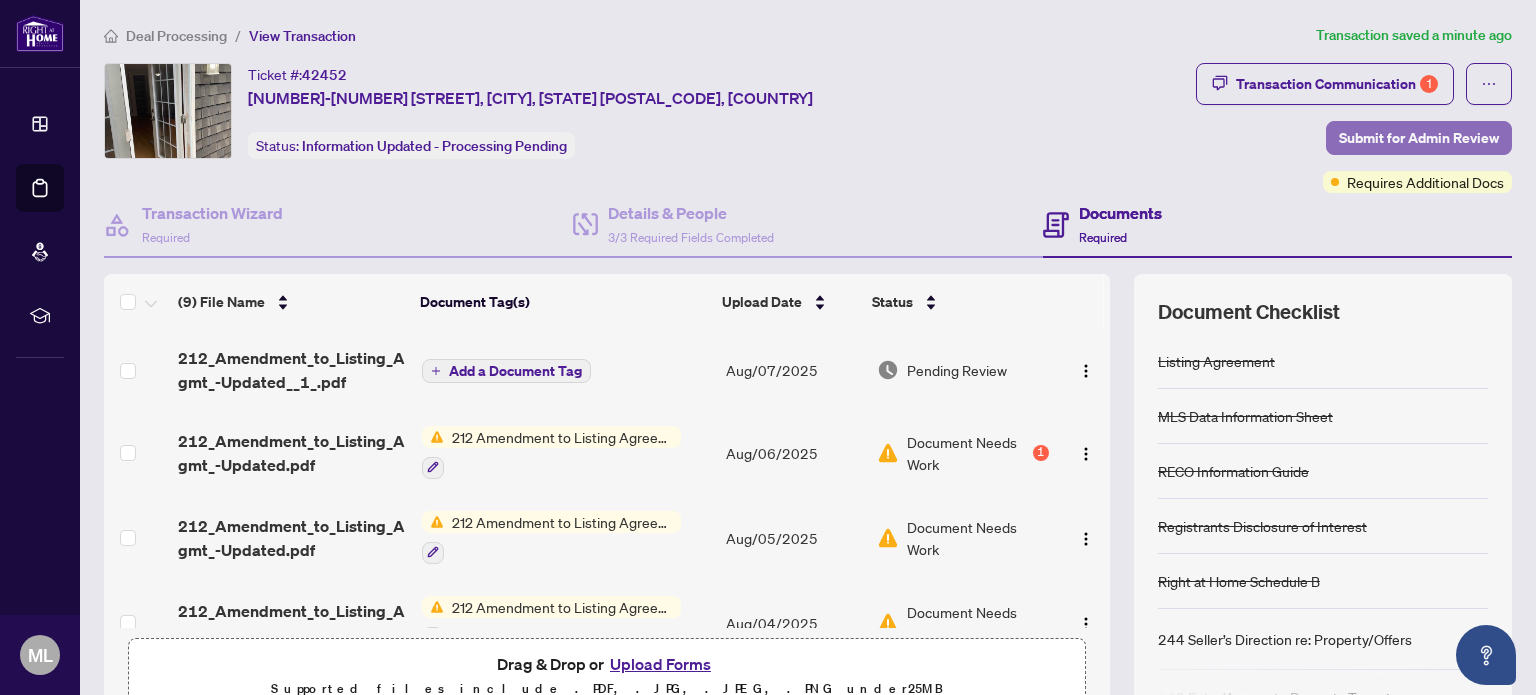 click on "Submit for Admin Review" at bounding box center [1419, 138] 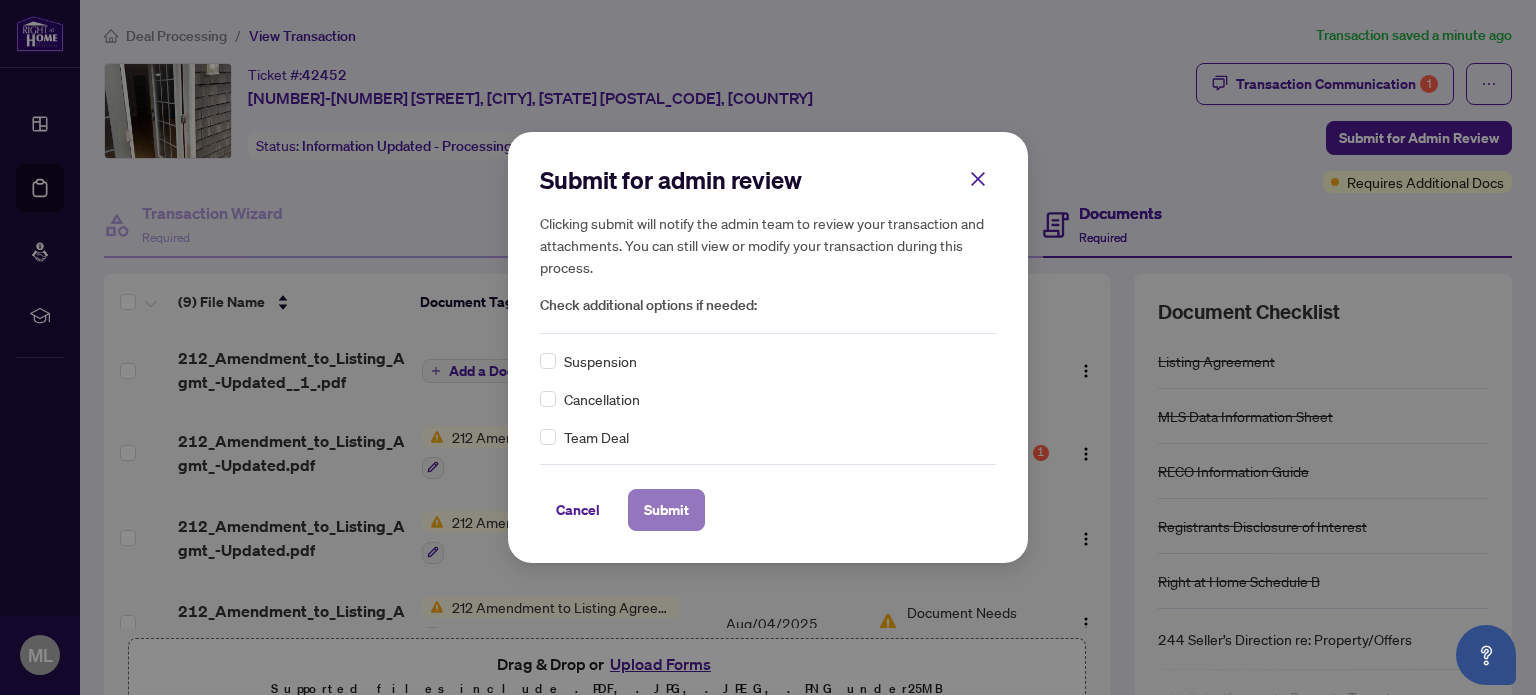 click on "Submit" at bounding box center (666, 510) 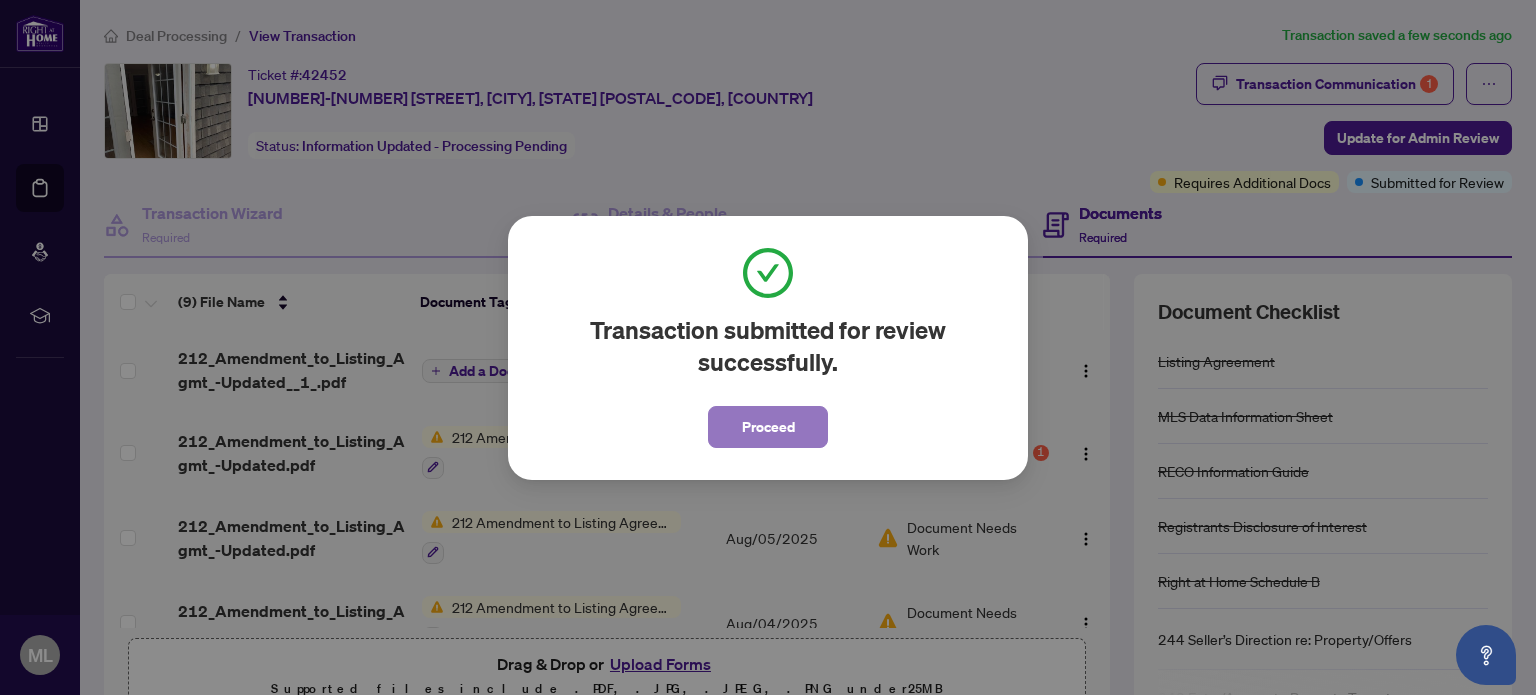 click on "Proceed" at bounding box center (768, 427) 